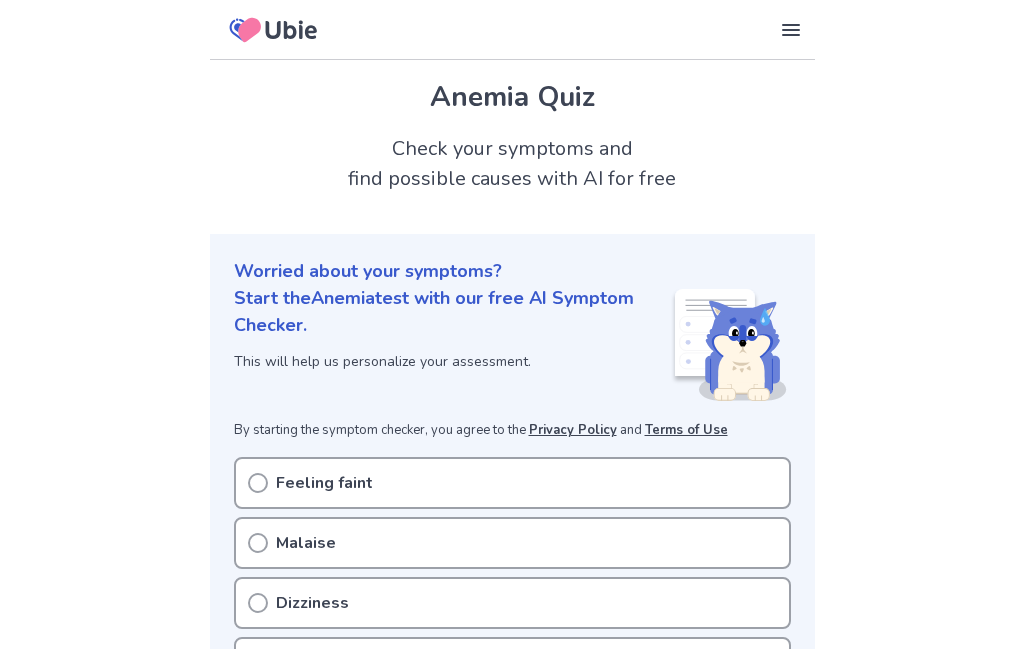 scroll, scrollTop: 0, scrollLeft: 0, axis: both 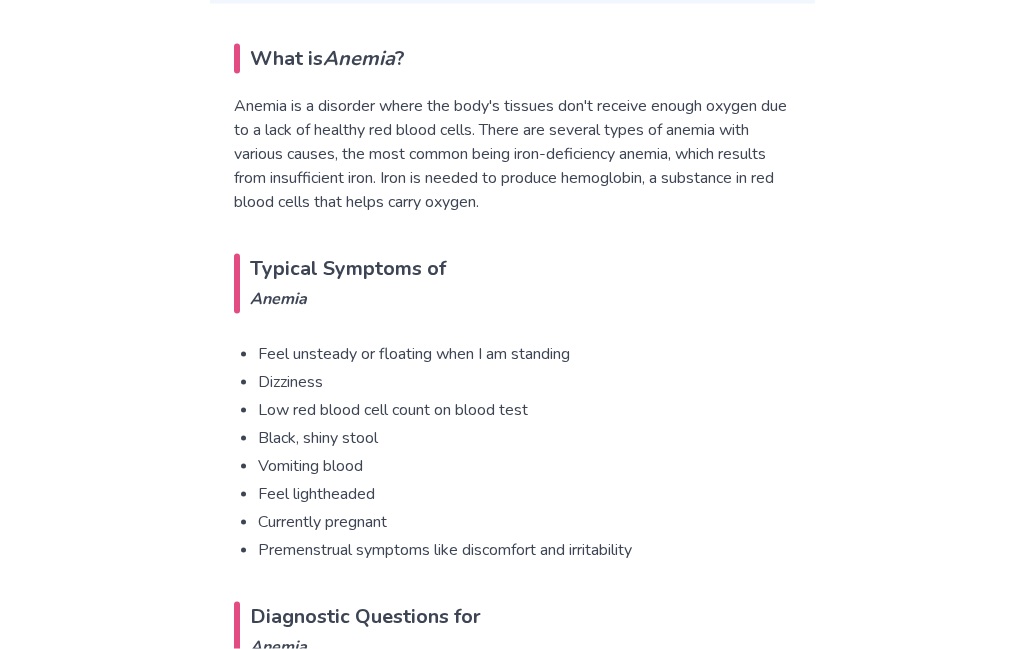 click at bounding box center (258, -728) 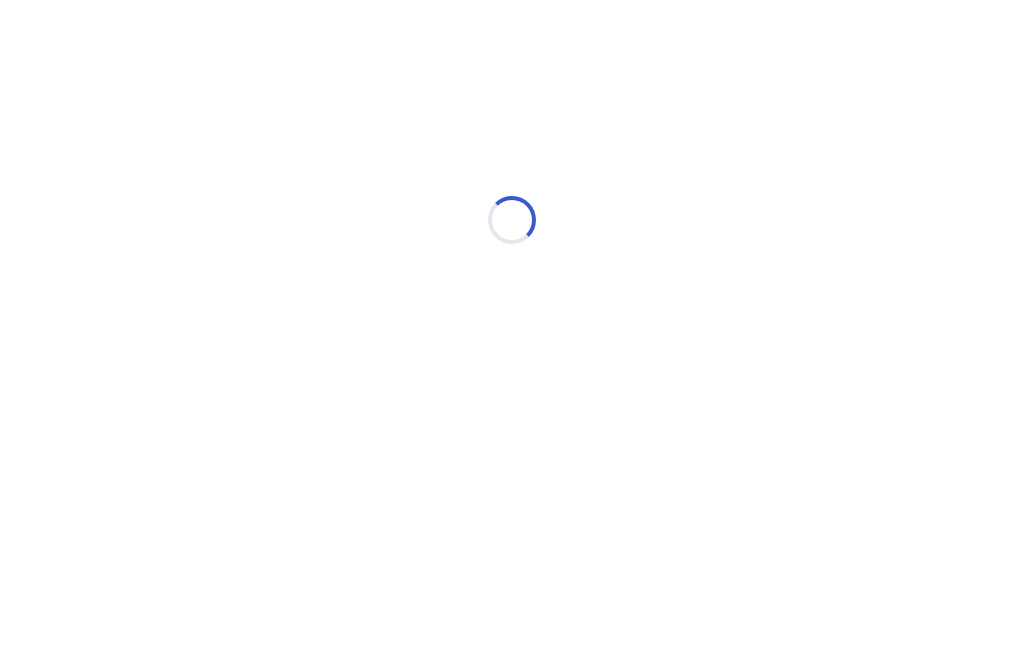 scroll, scrollTop: 0, scrollLeft: 0, axis: both 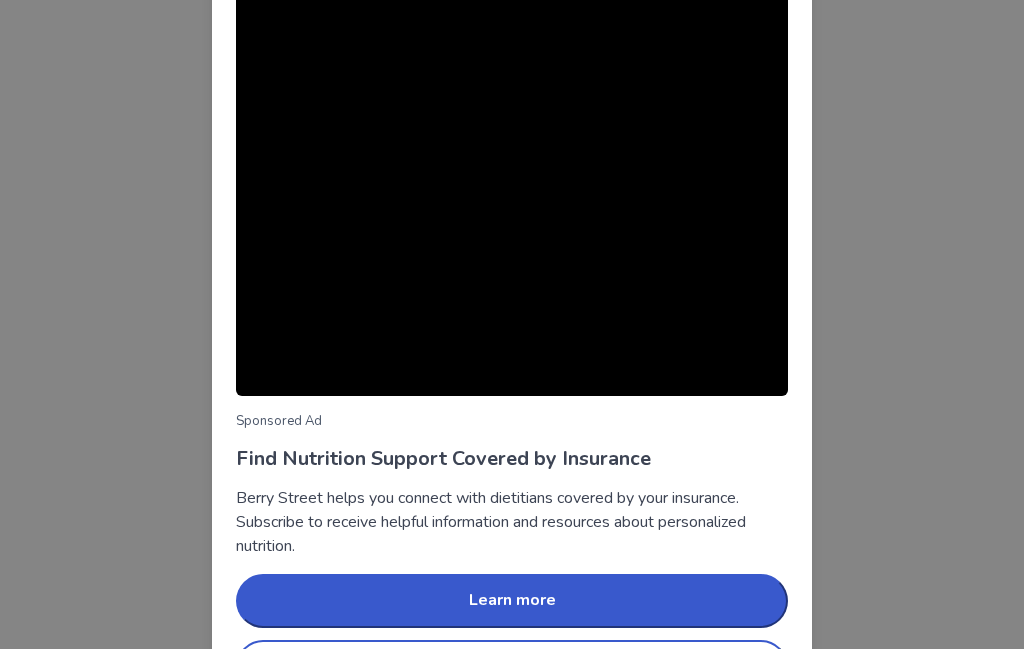 click on "Continue symptom check" at bounding box center (512, 667) 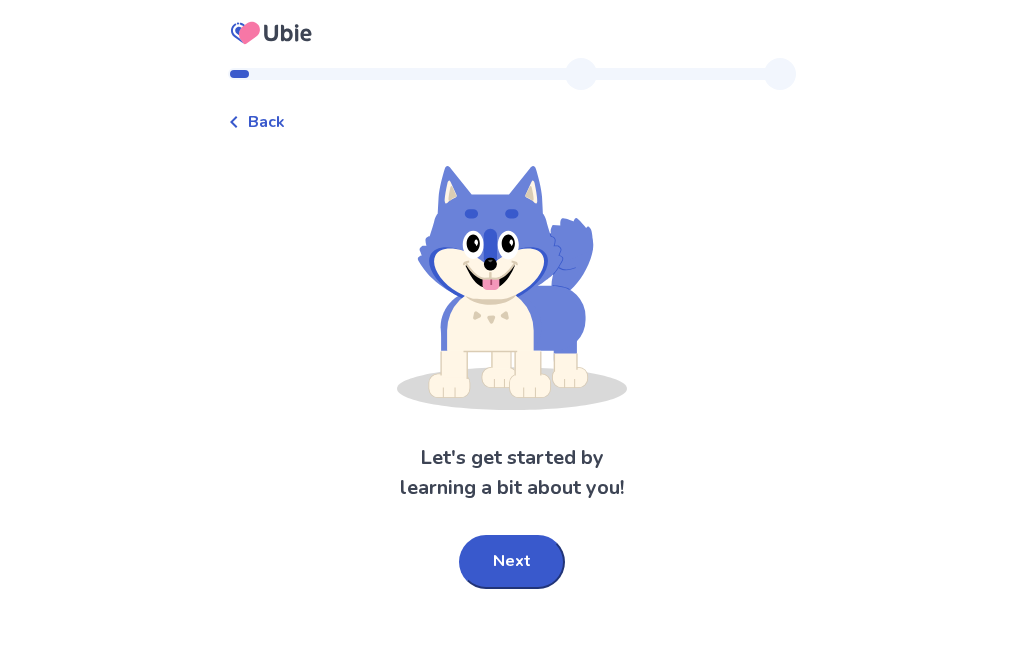scroll, scrollTop: 74, scrollLeft: 0, axis: vertical 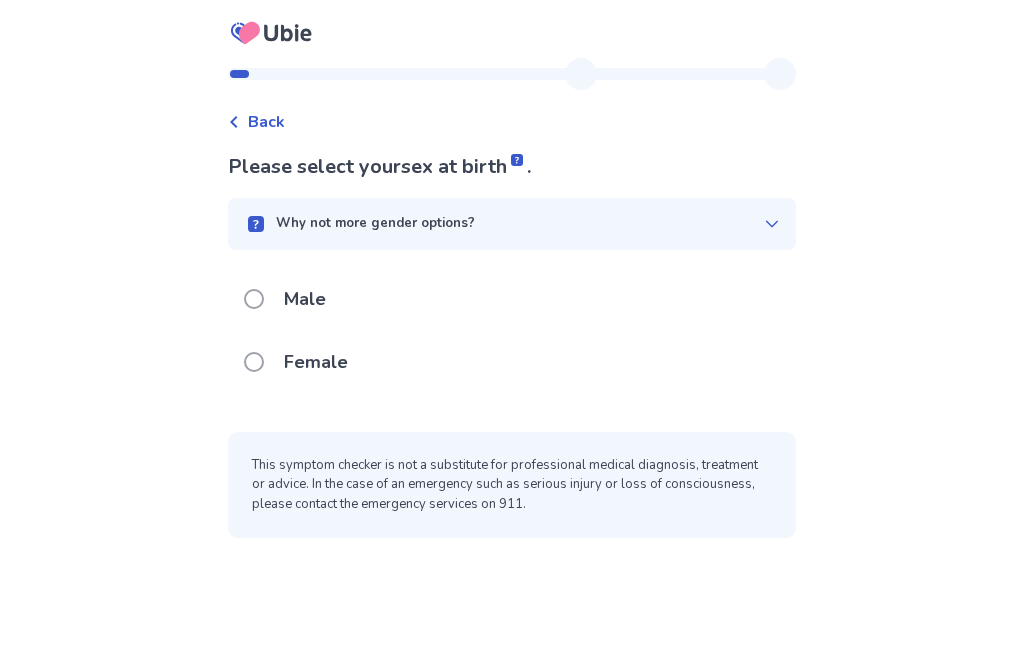 click at bounding box center [254, 362] 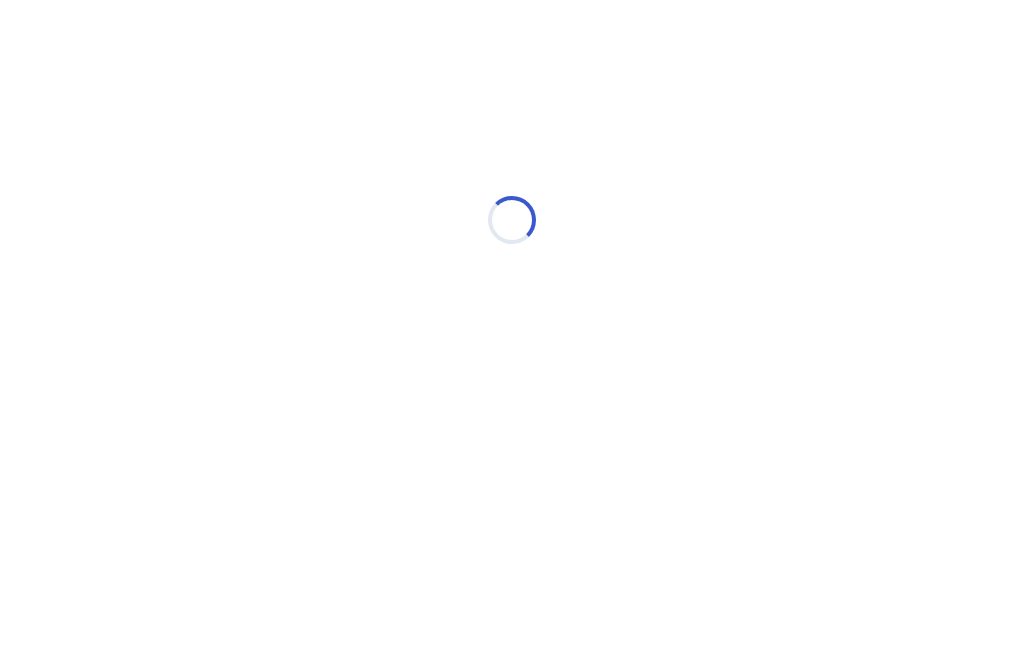 scroll, scrollTop: 0, scrollLeft: 0, axis: both 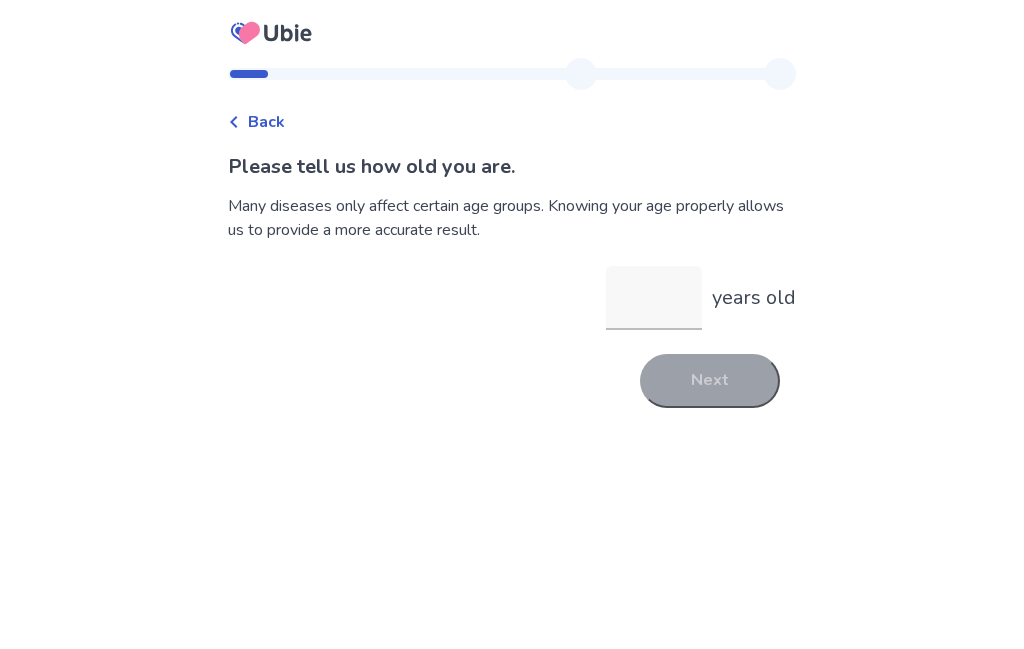 click on "years old" at bounding box center [654, 298] 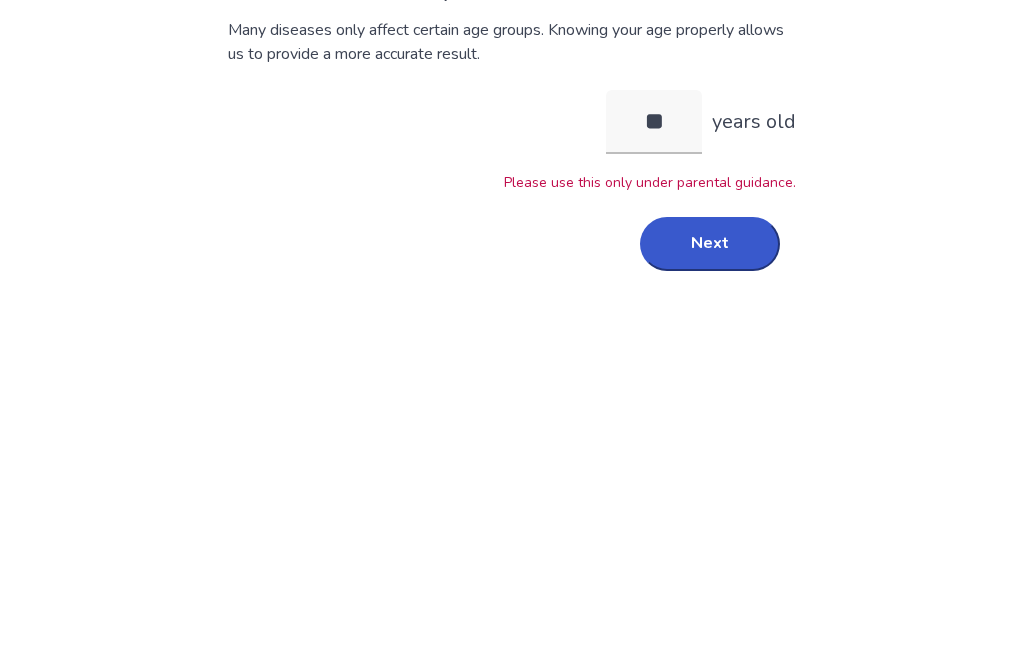 type on "**" 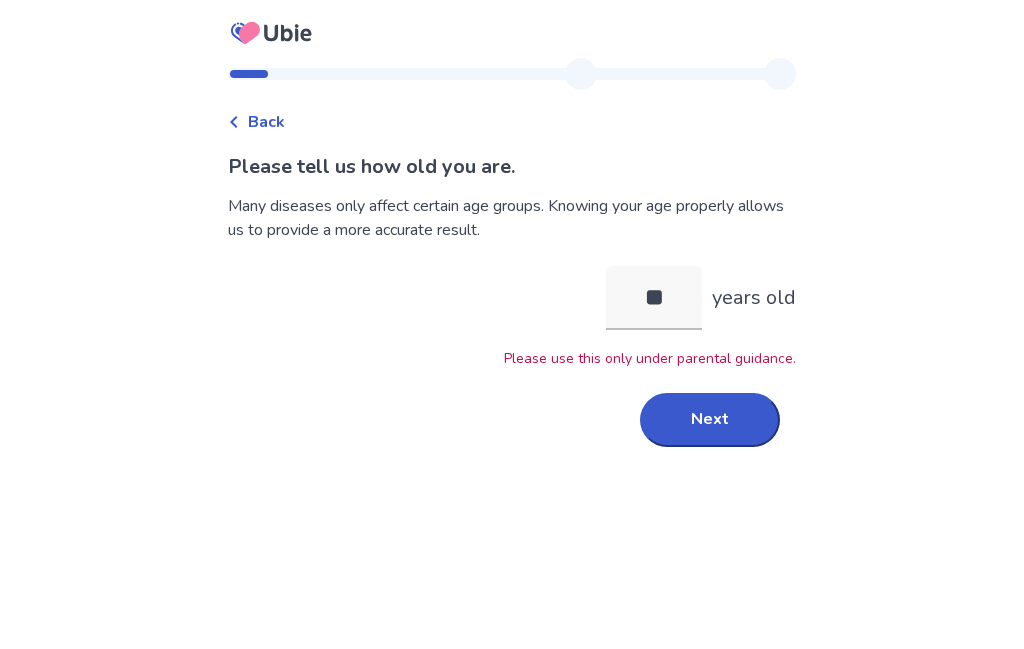 click on "Next" at bounding box center [710, 420] 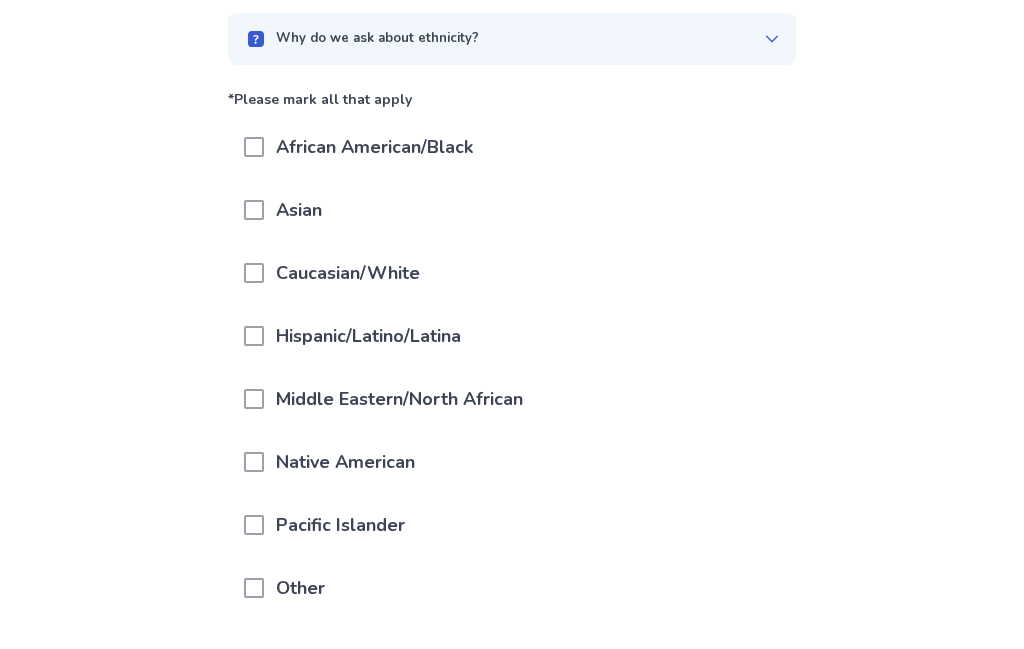 scroll, scrollTop: 253, scrollLeft: 0, axis: vertical 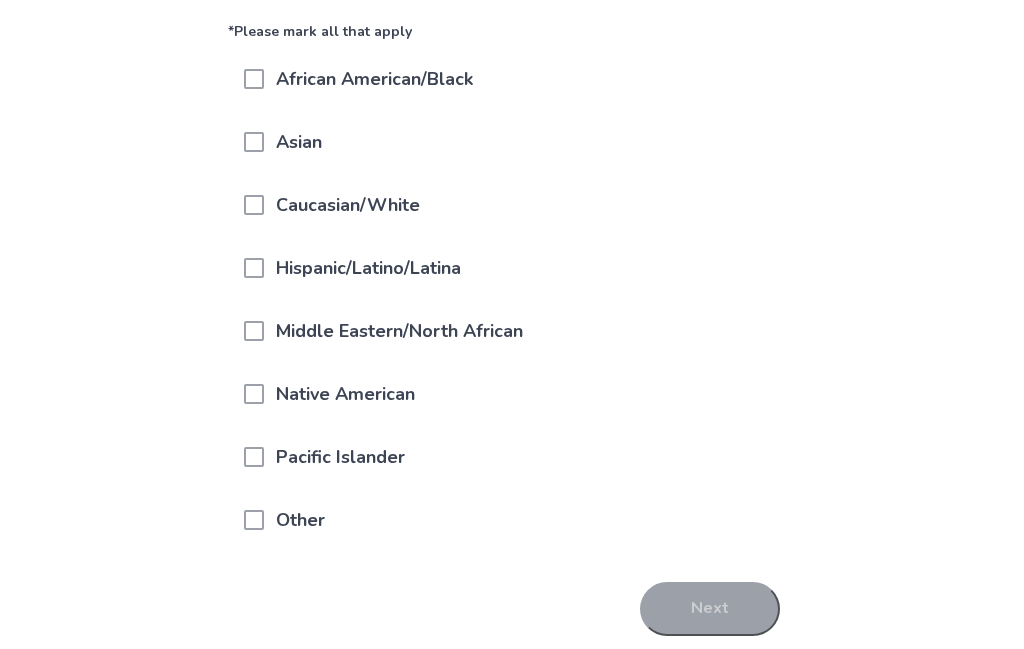 click at bounding box center (254, 268) 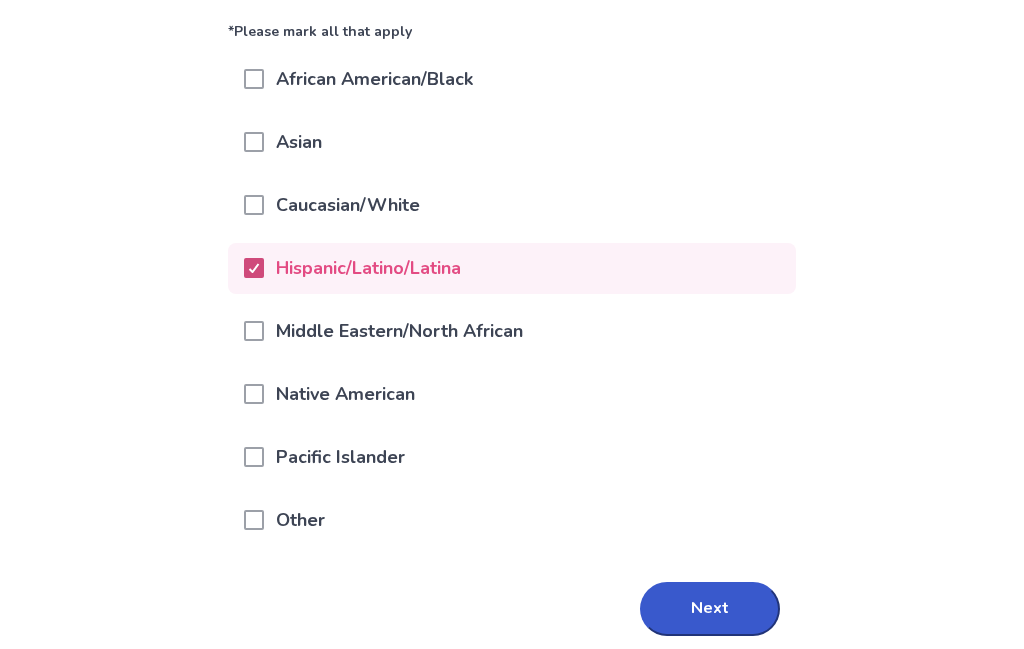 click at bounding box center [254, 205] 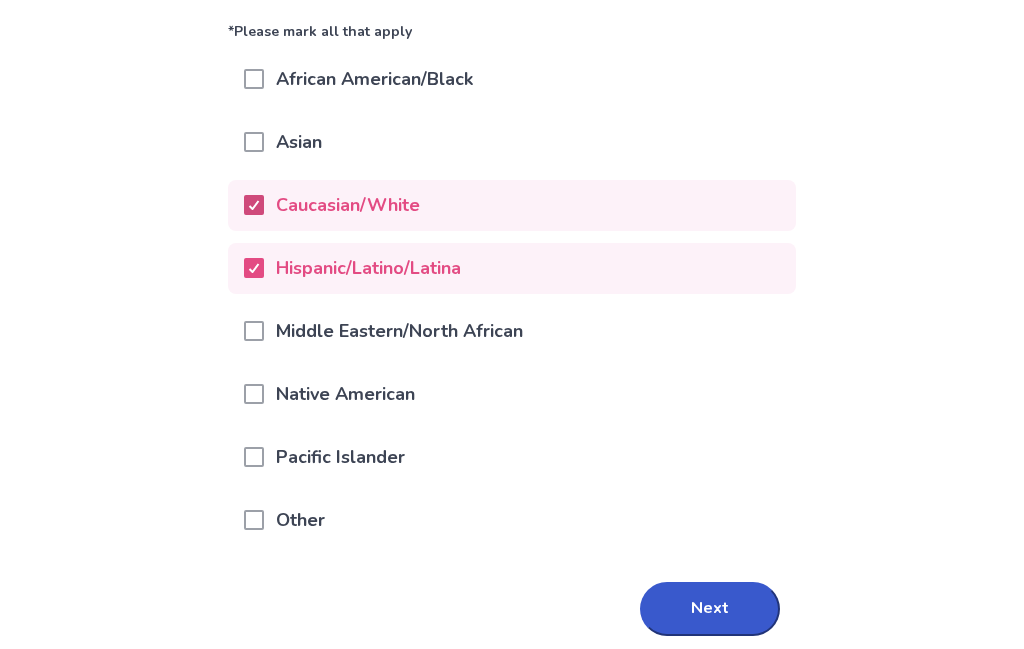 click on "Next" at bounding box center [710, 609] 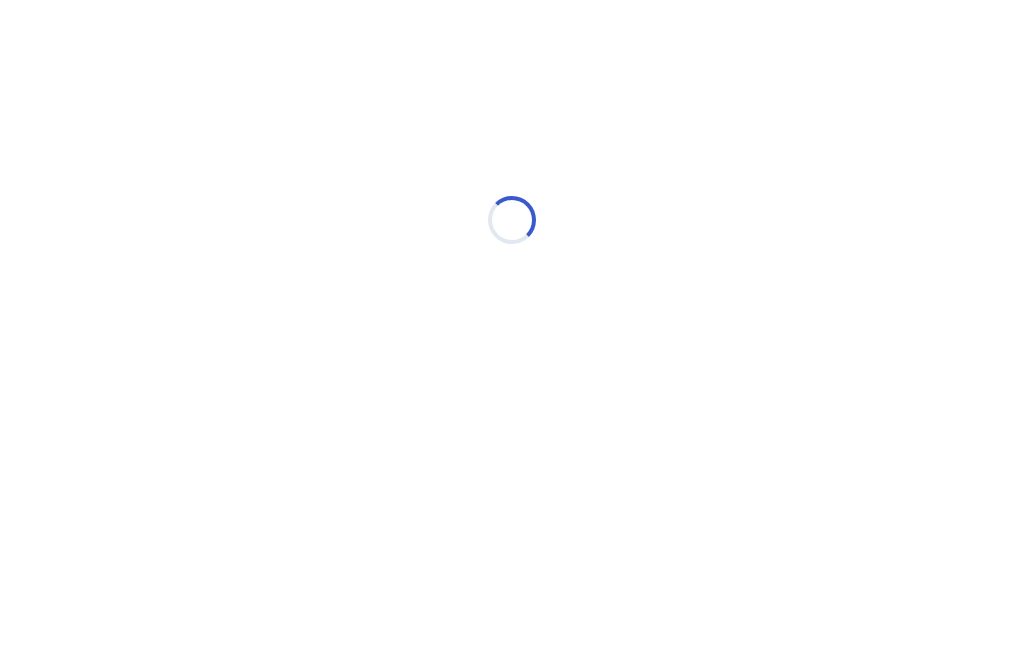 scroll, scrollTop: 0, scrollLeft: 0, axis: both 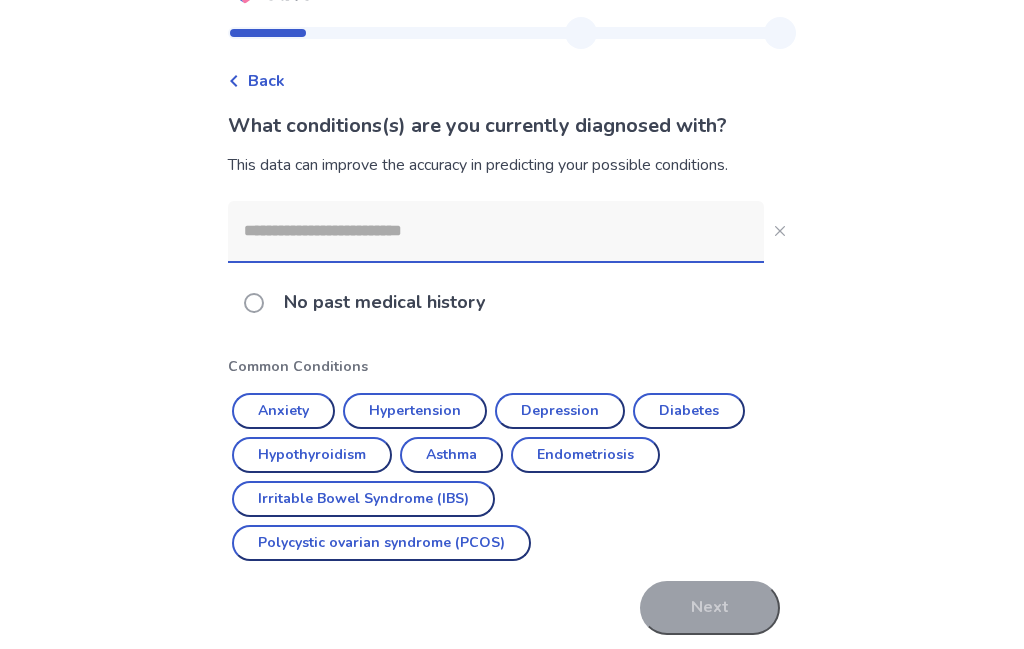 click on "No past medical history" at bounding box center [370, 302] 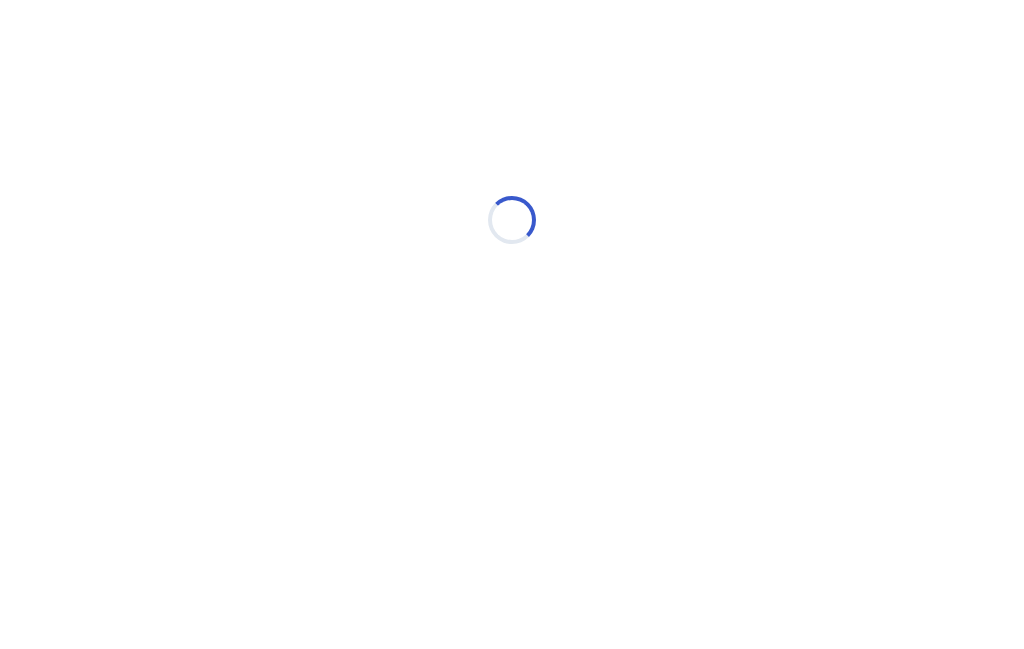 scroll, scrollTop: 0, scrollLeft: 0, axis: both 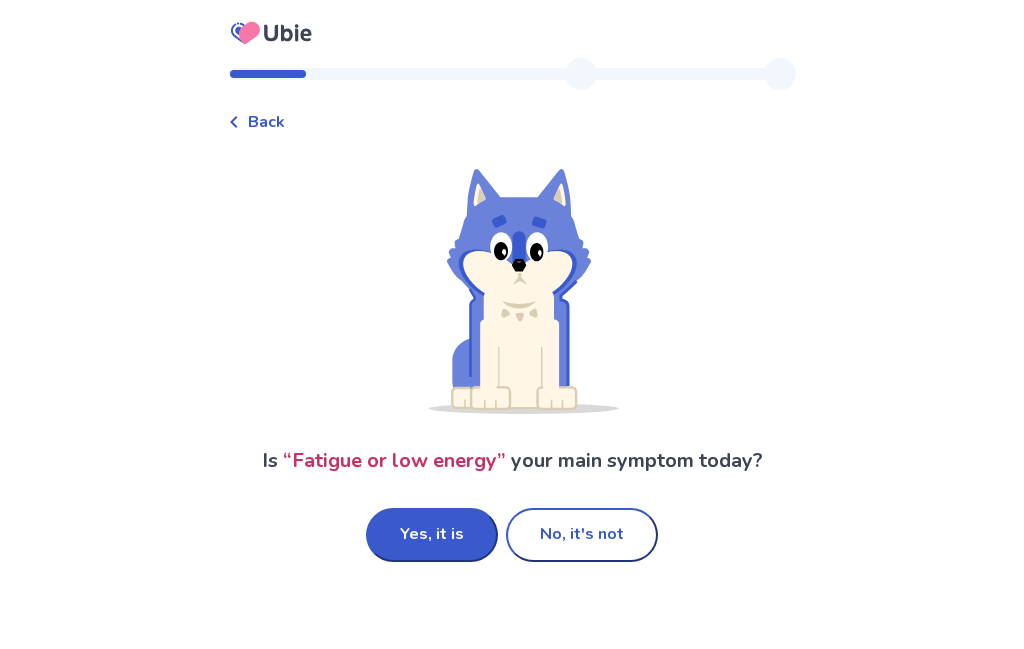 click on "Yes, it is" at bounding box center [432, 535] 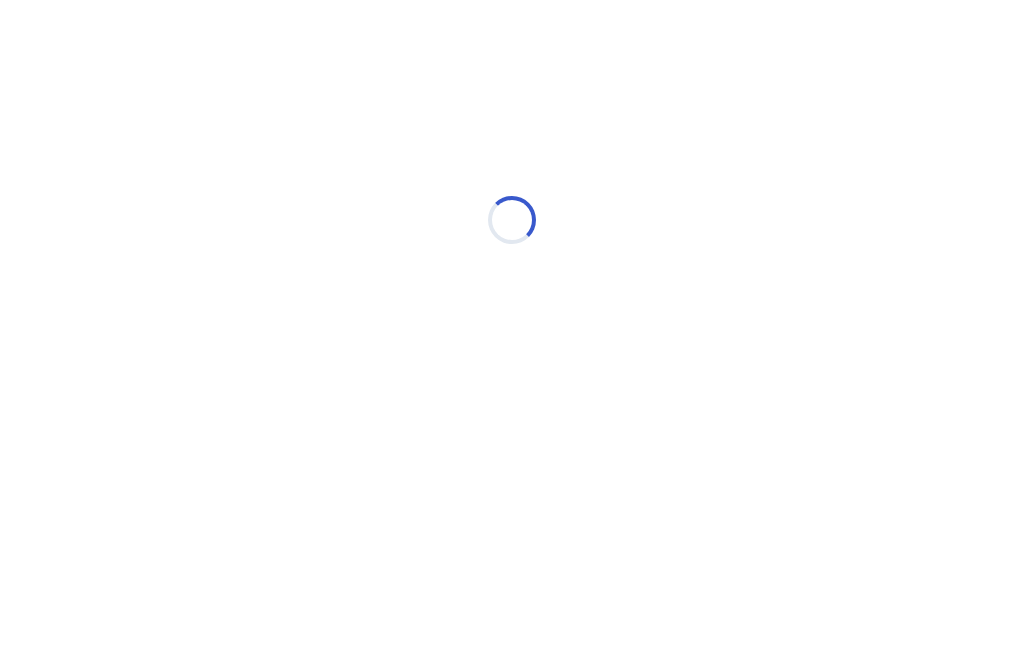 scroll, scrollTop: 0, scrollLeft: 0, axis: both 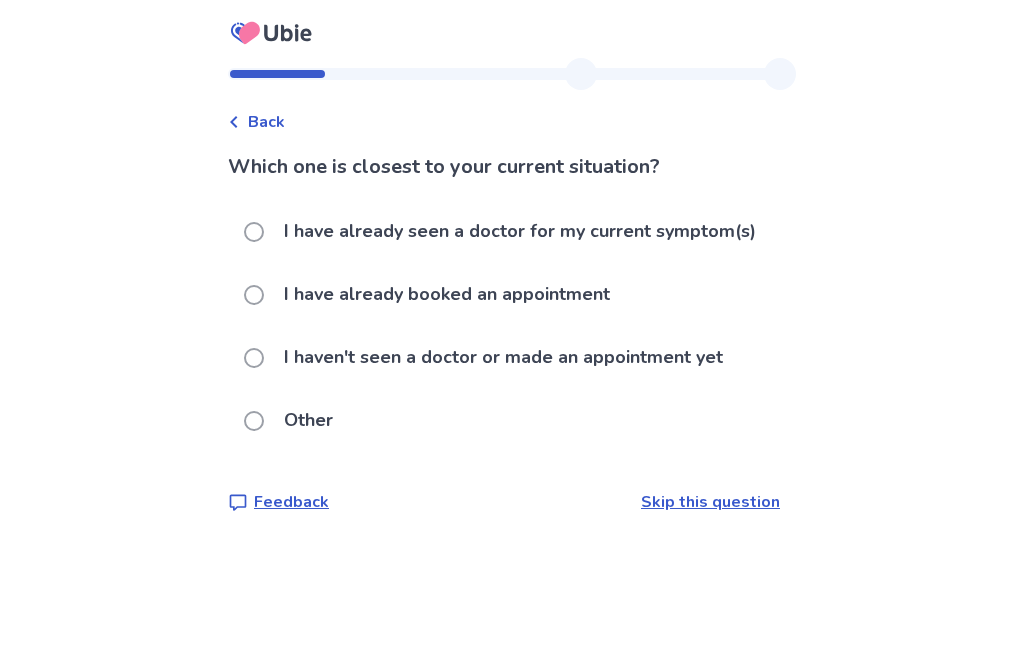 click at bounding box center [254, 358] 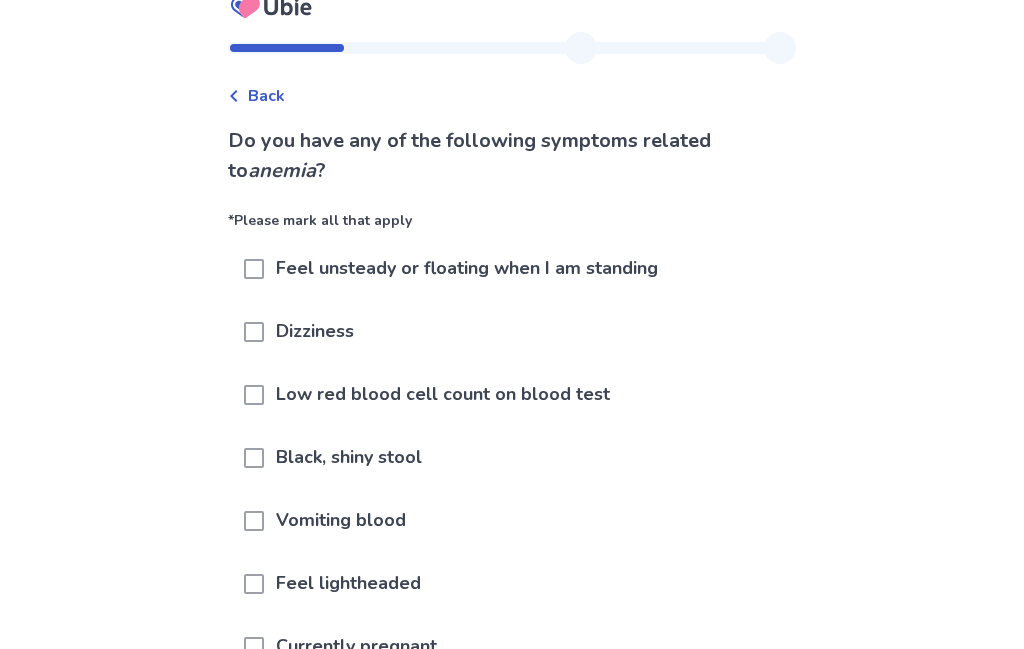 scroll, scrollTop: 36, scrollLeft: 0, axis: vertical 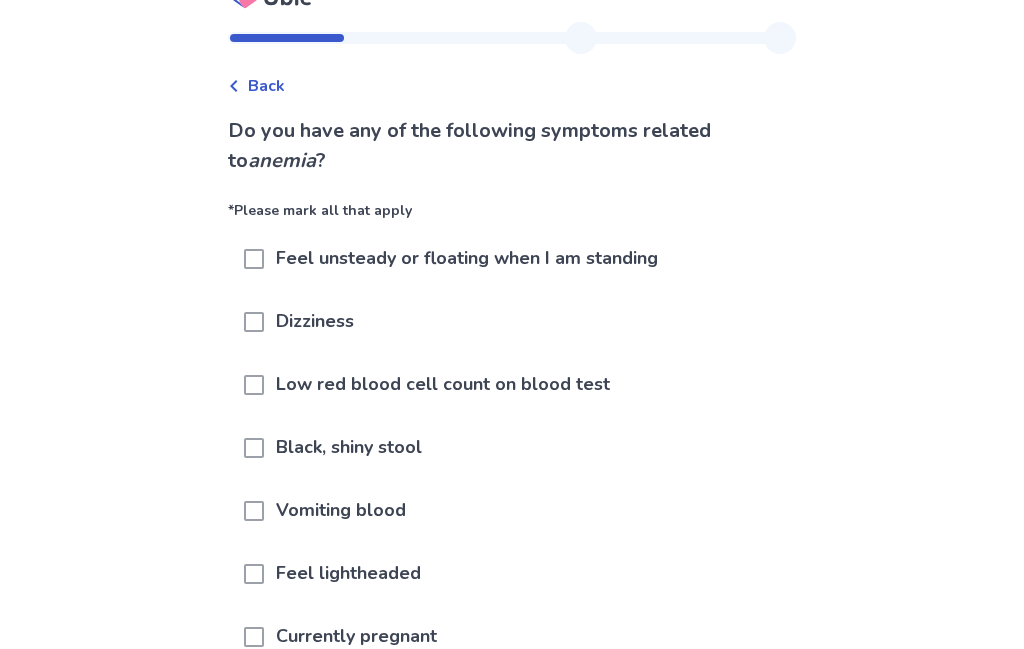 click at bounding box center (254, 259) 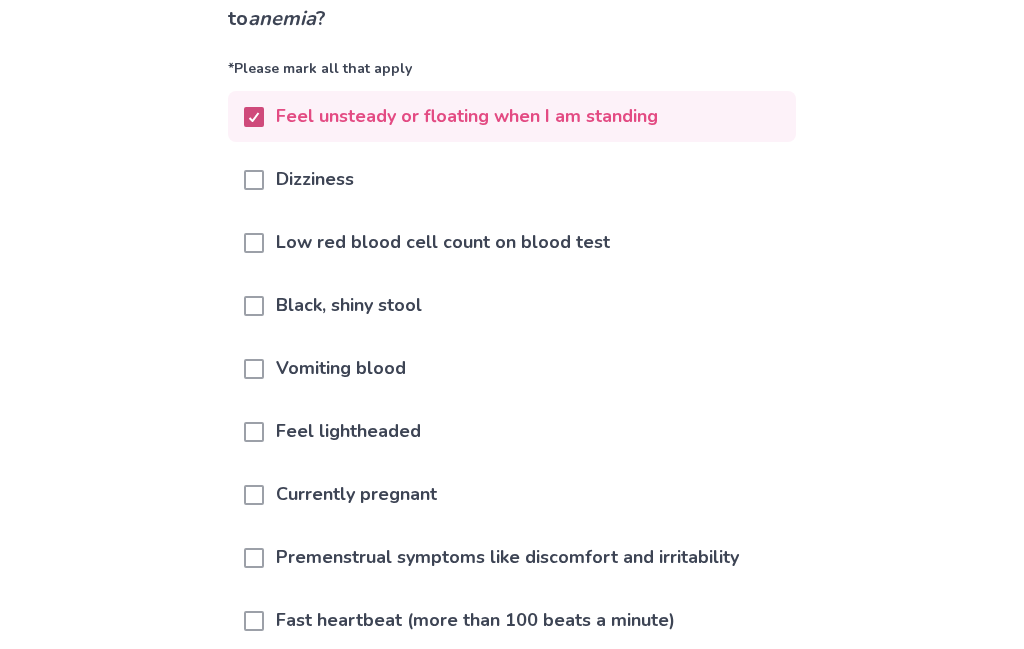 scroll, scrollTop: 180, scrollLeft: 0, axis: vertical 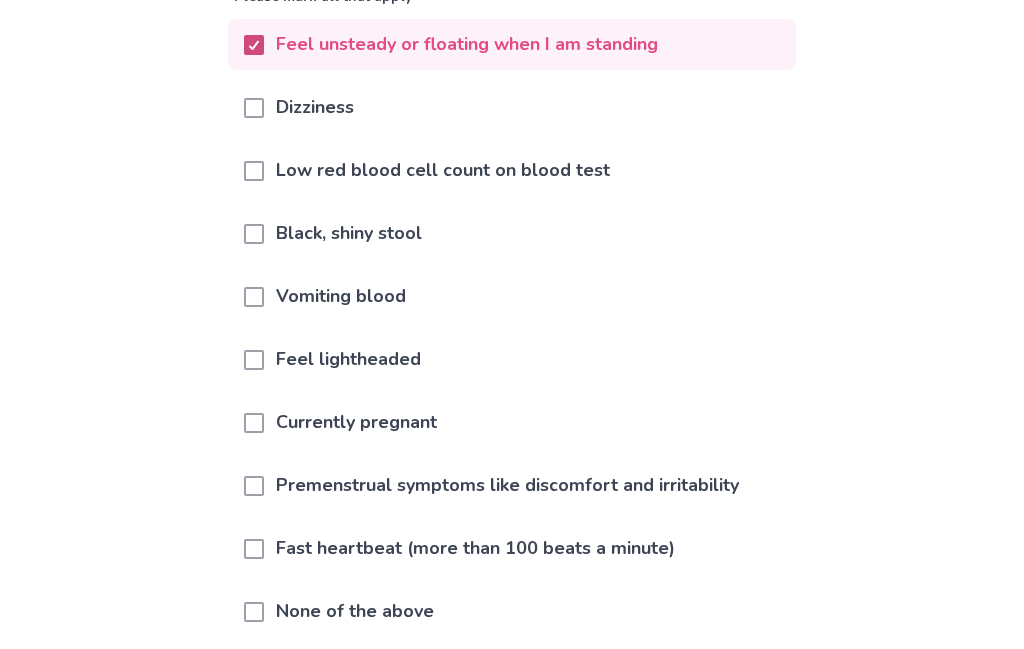 click at bounding box center (254, 360) 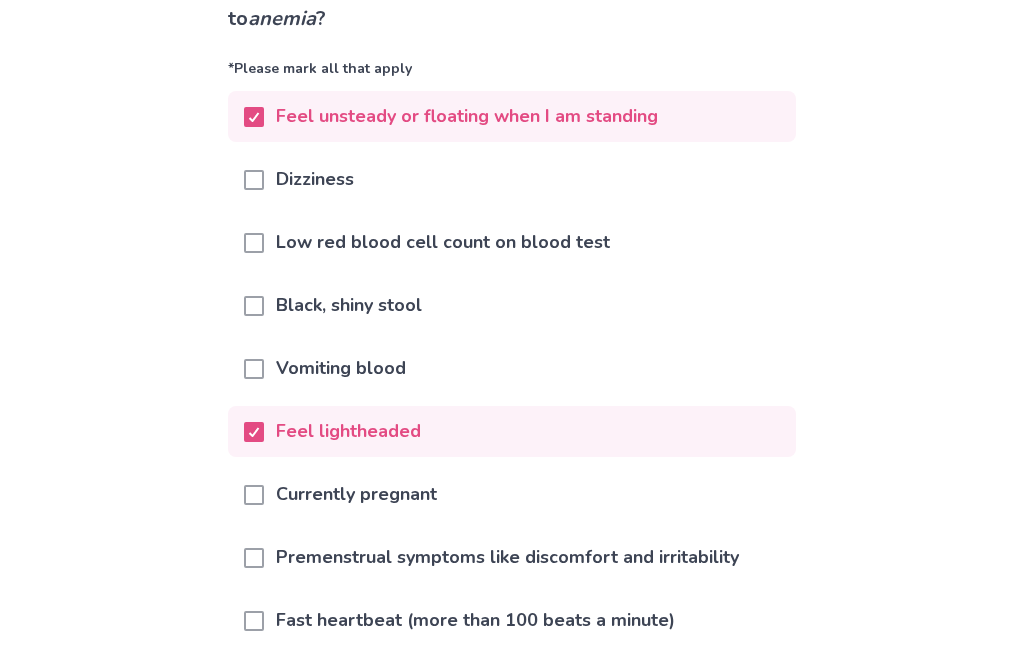 scroll, scrollTop: 173, scrollLeft: 0, axis: vertical 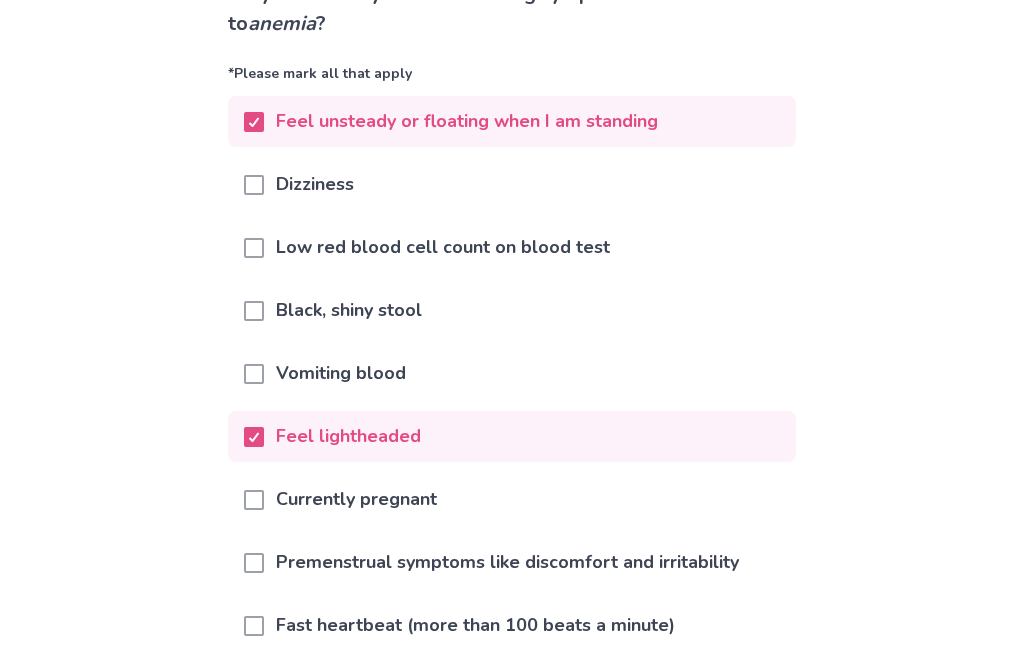 click on "Dizziness" at bounding box center [512, 184] 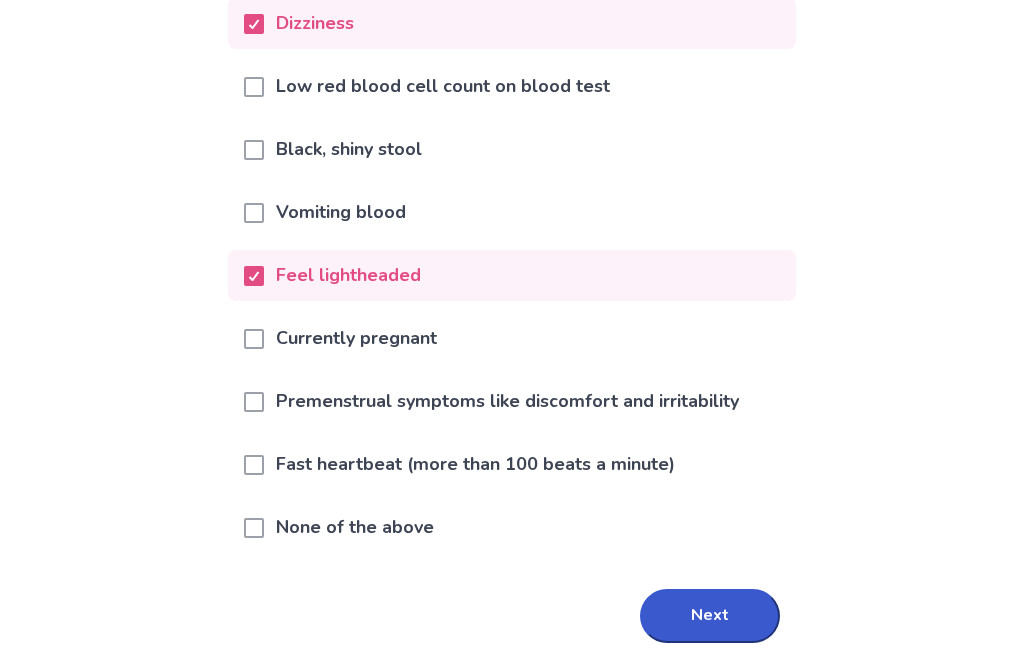 scroll, scrollTop: 342, scrollLeft: 0, axis: vertical 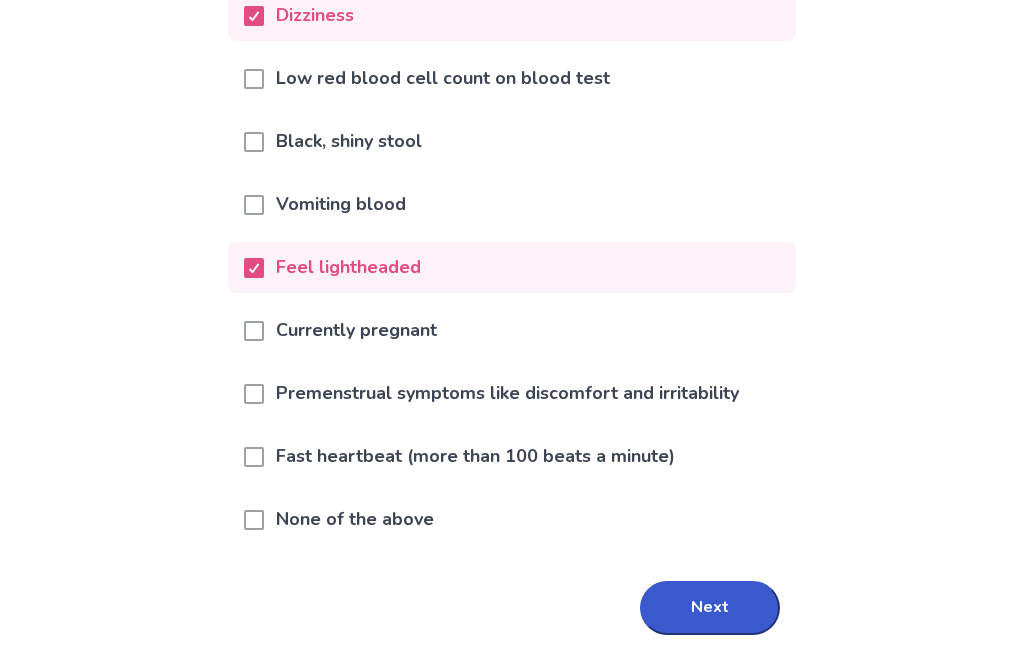 click on "Premenstrual symptoms like discomfort and irritability" at bounding box center (507, 393) 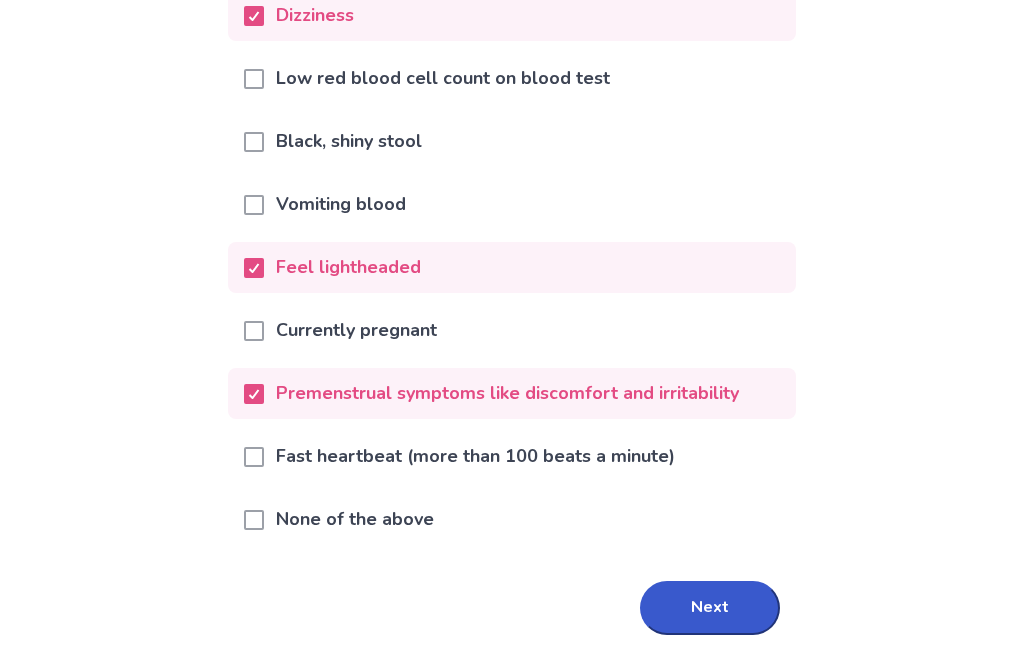 click on "Next" at bounding box center [710, 608] 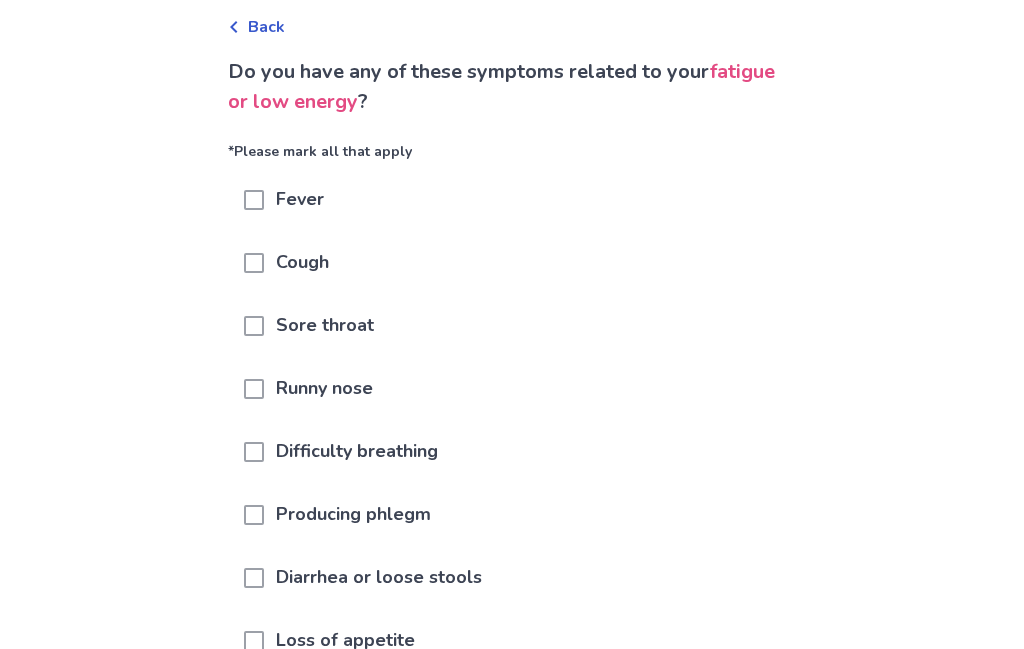 scroll, scrollTop: 99, scrollLeft: 0, axis: vertical 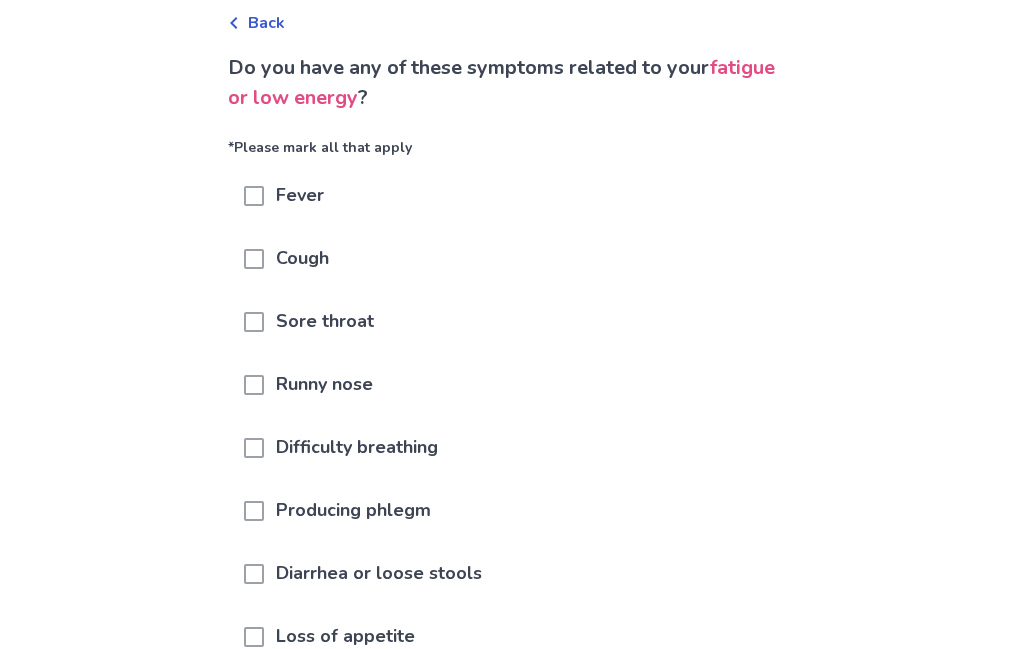 click on "Fever" at bounding box center (512, 195) 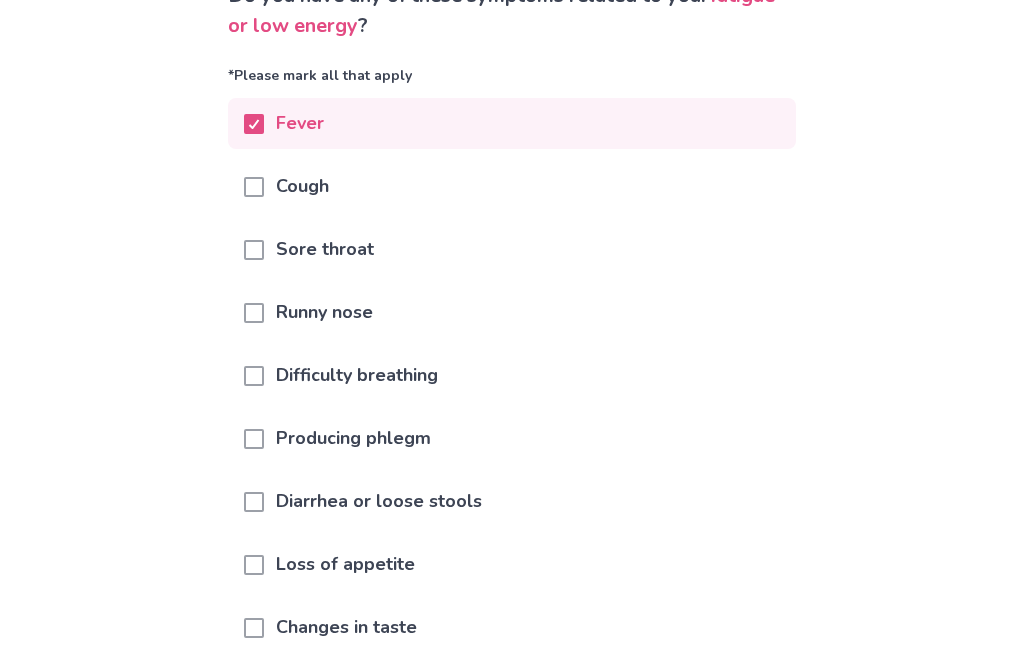 scroll, scrollTop: 171, scrollLeft: 0, axis: vertical 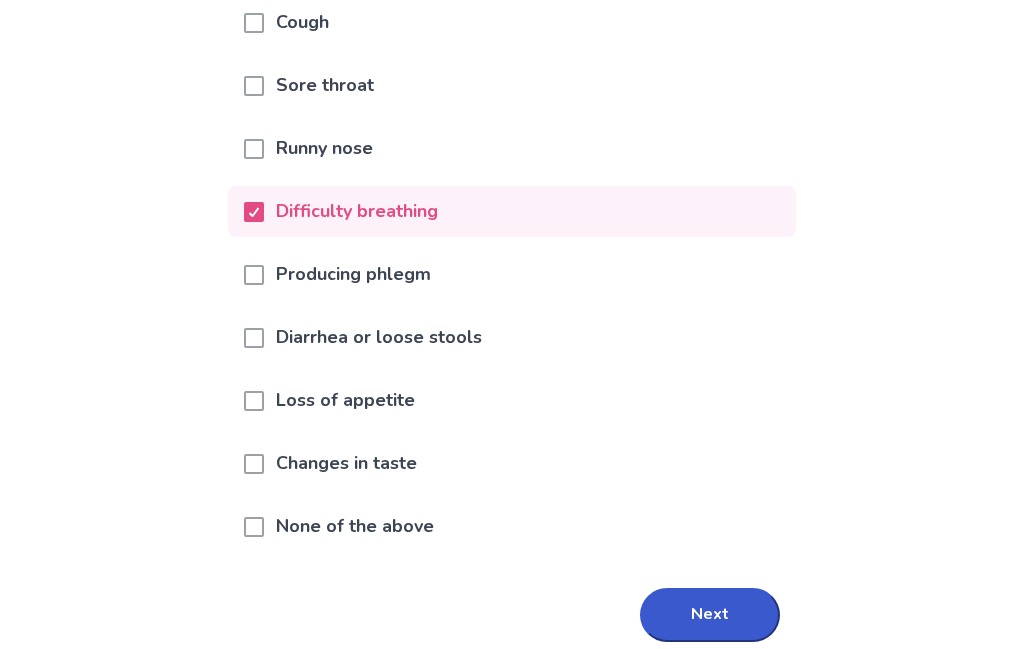 click on "Diarrhea or loose stools" at bounding box center (512, 338) 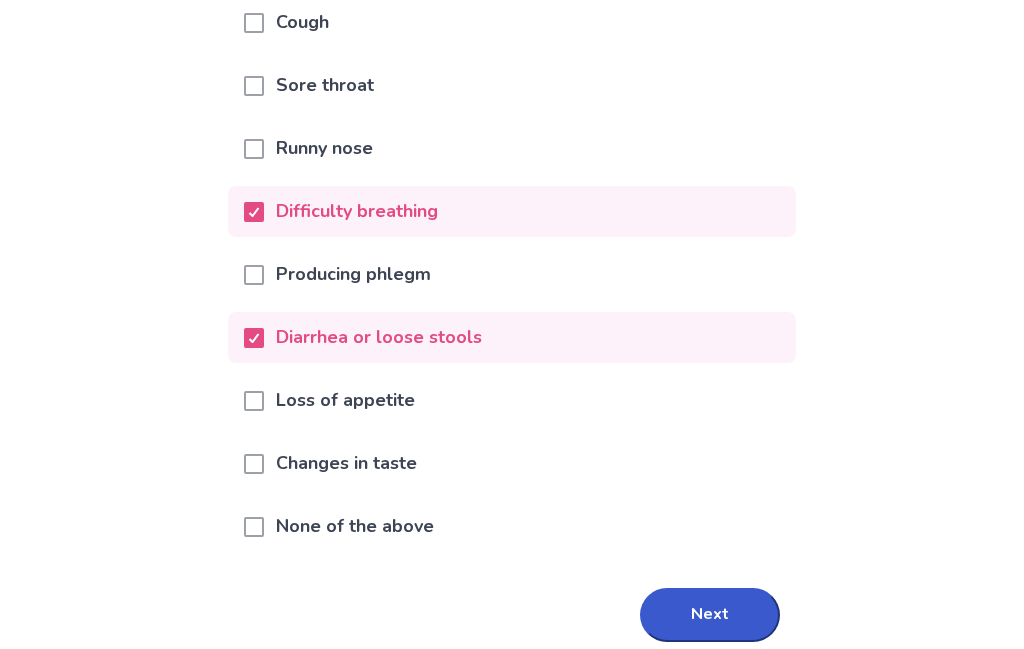 scroll, scrollTop: 335, scrollLeft: 0, axis: vertical 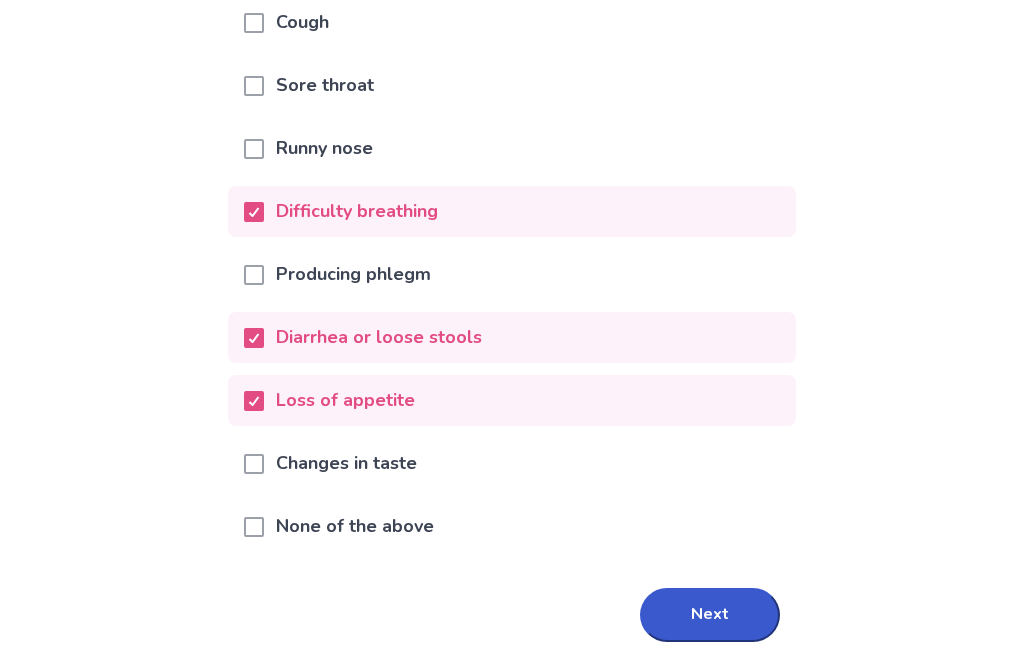 click on "Next" at bounding box center [710, 615] 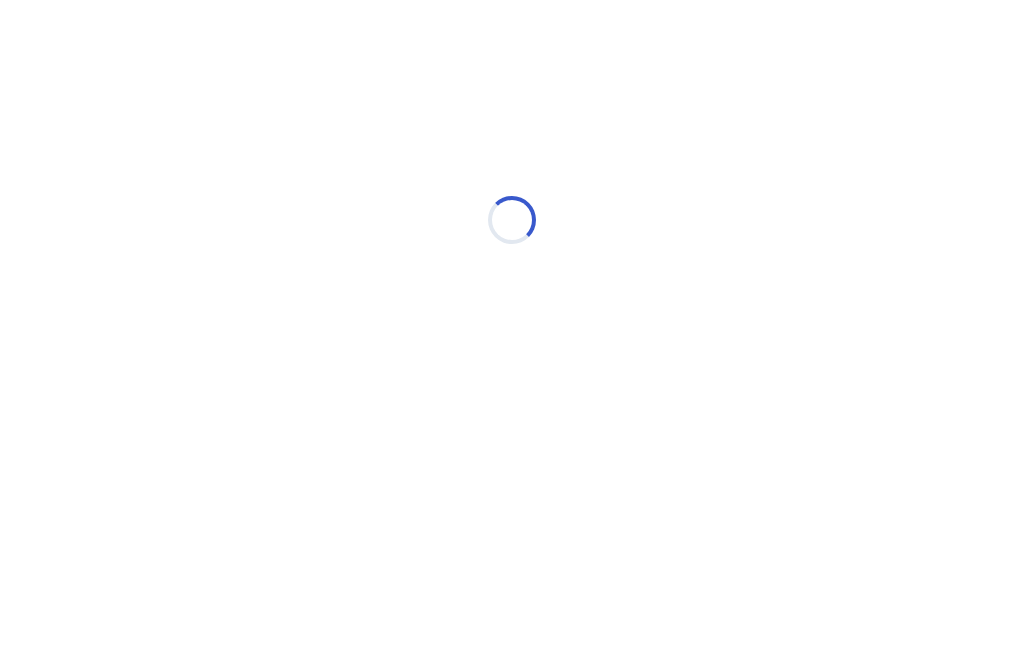 scroll, scrollTop: 0, scrollLeft: 0, axis: both 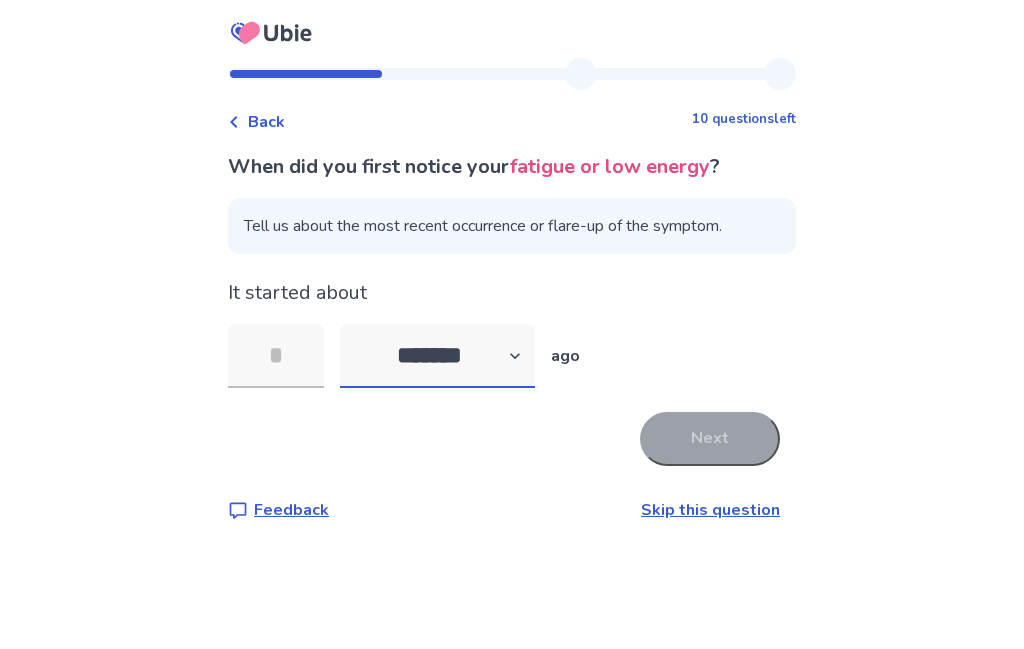 click on "******* ****** ******* ******** *******" at bounding box center (437, 356) 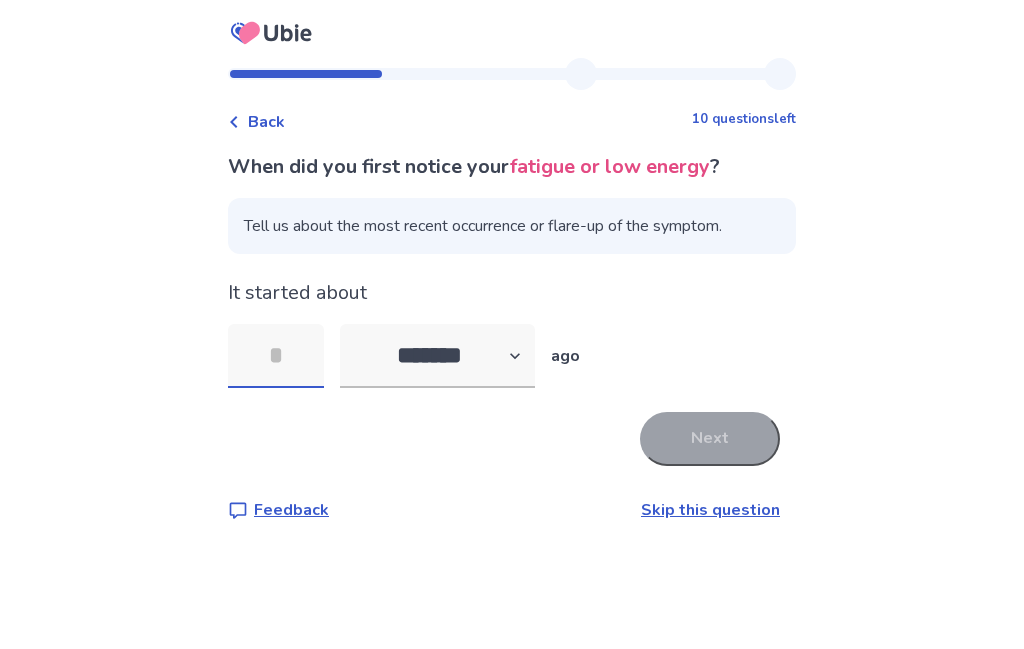 click at bounding box center [276, 356] 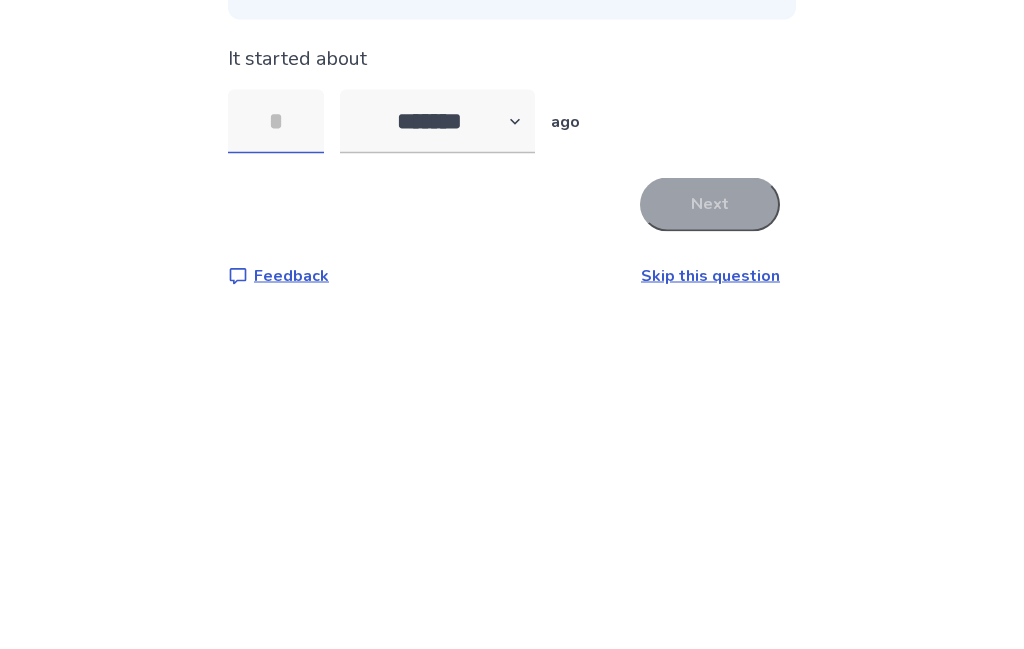 type on "*" 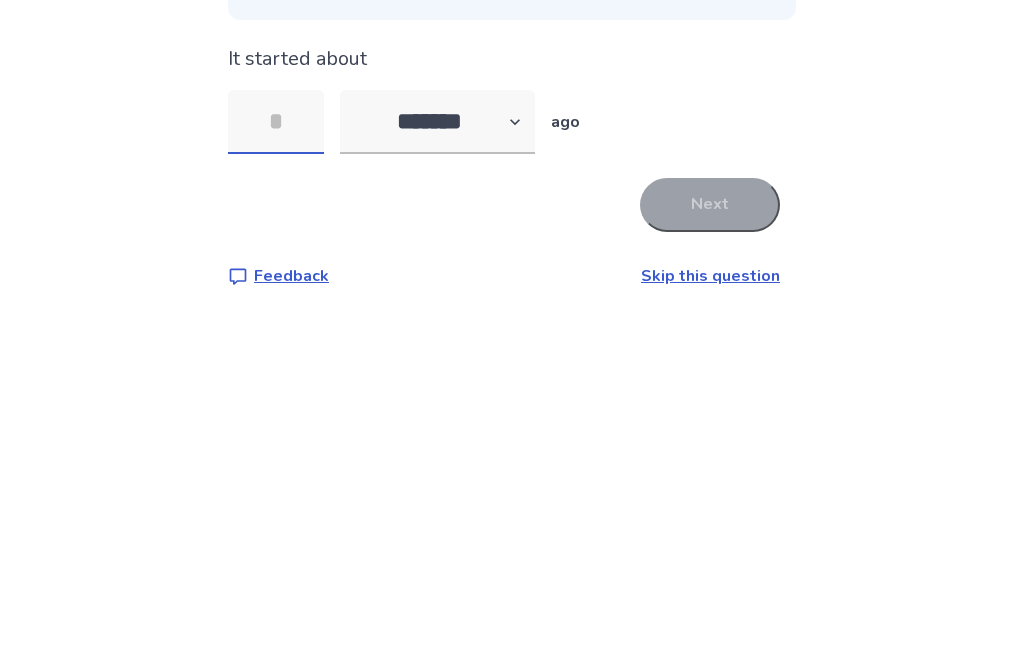 type on "*" 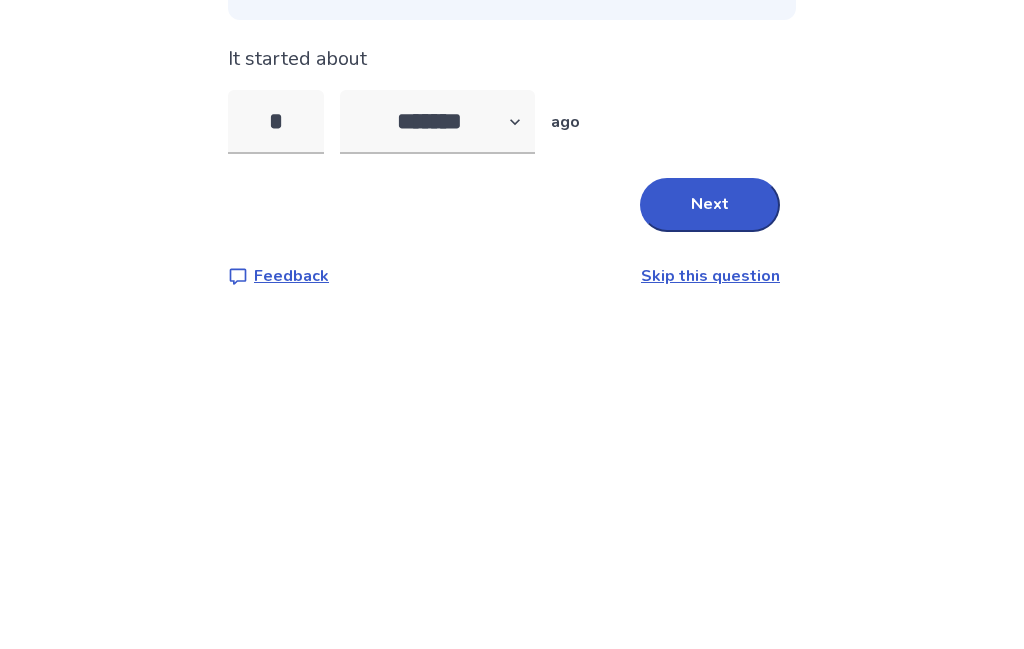 click on "Next" at bounding box center [710, 439] 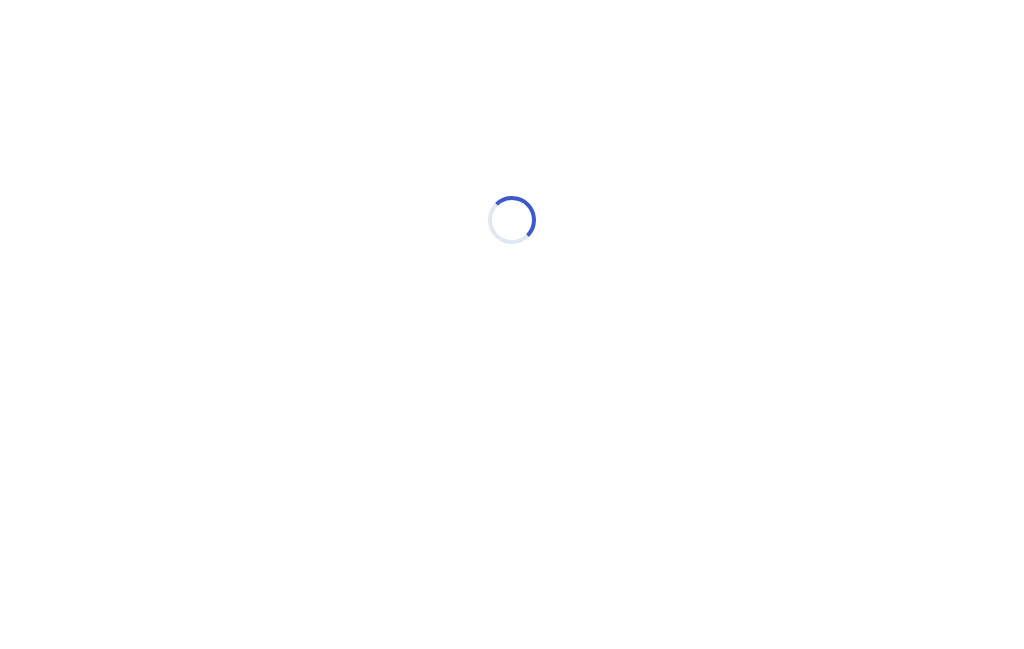 select on "*" 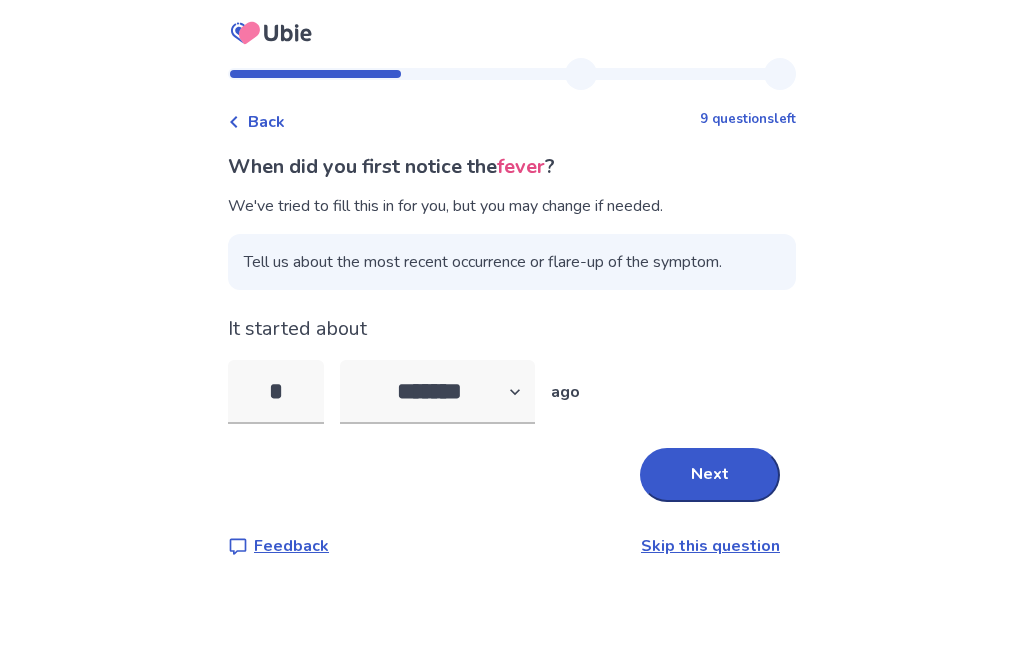 click on "*" at bounding box center [276, 392] 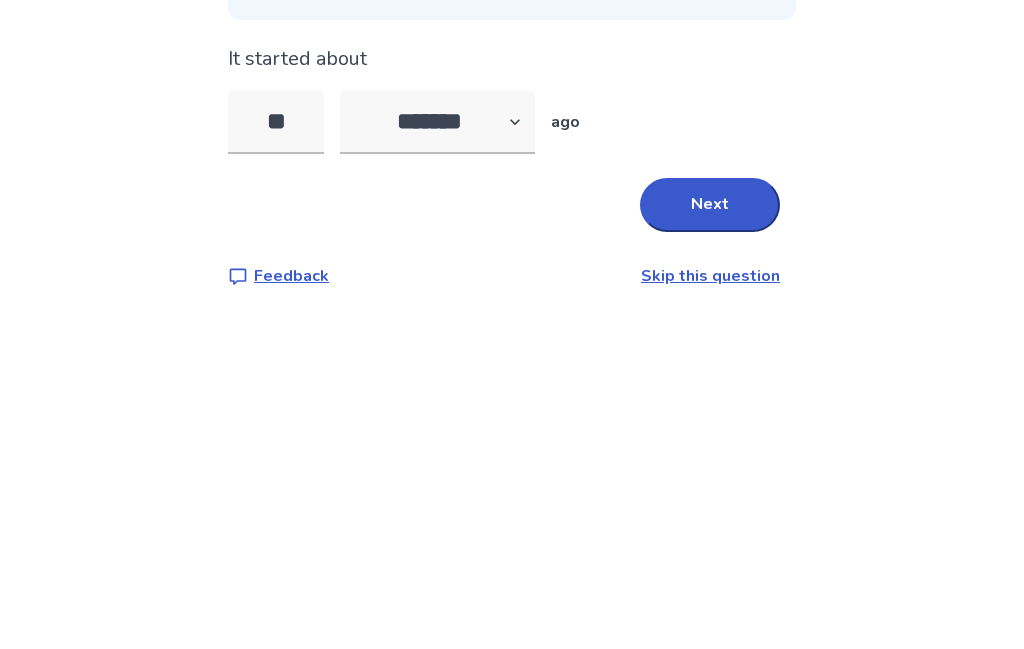 type on "*" 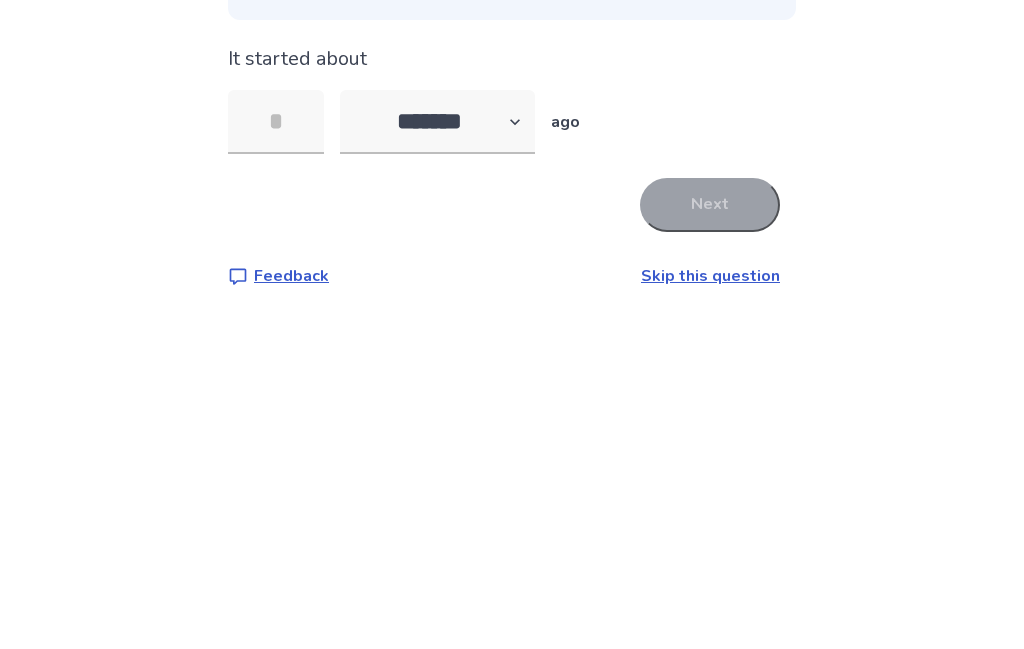 type on "*" 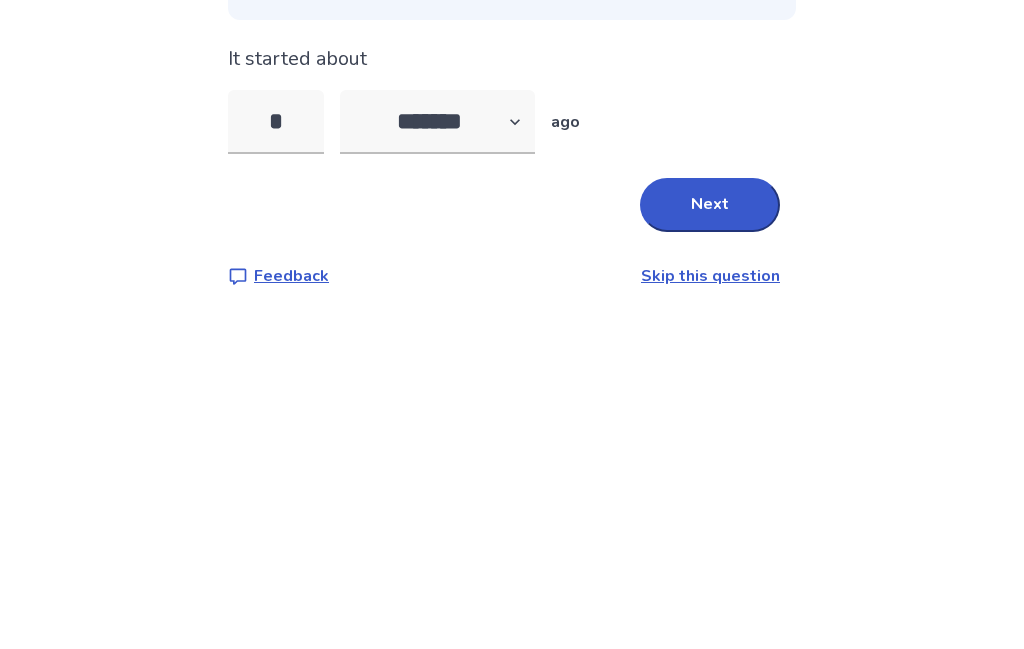 click on "Next" at bounding box center [710, 475] 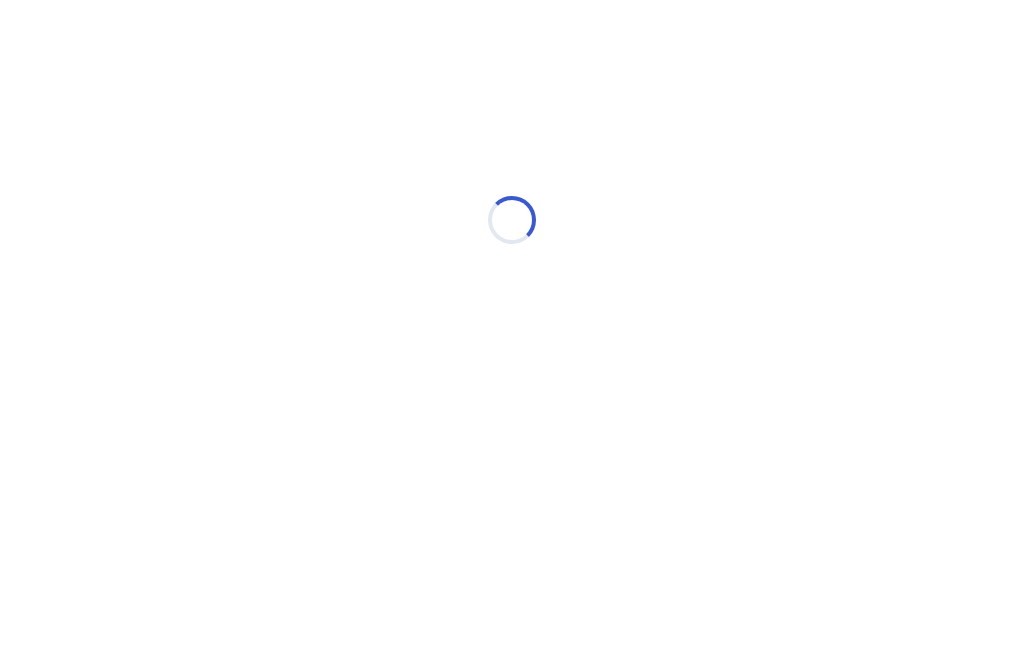 select on "*" 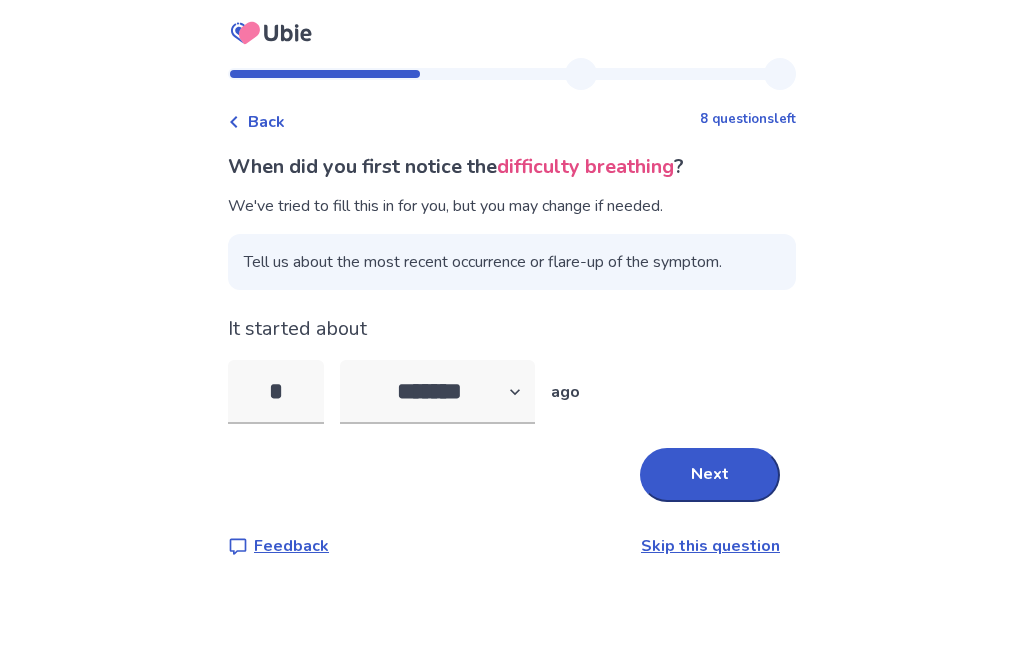 click on "*" at bounding box center (276, 392) 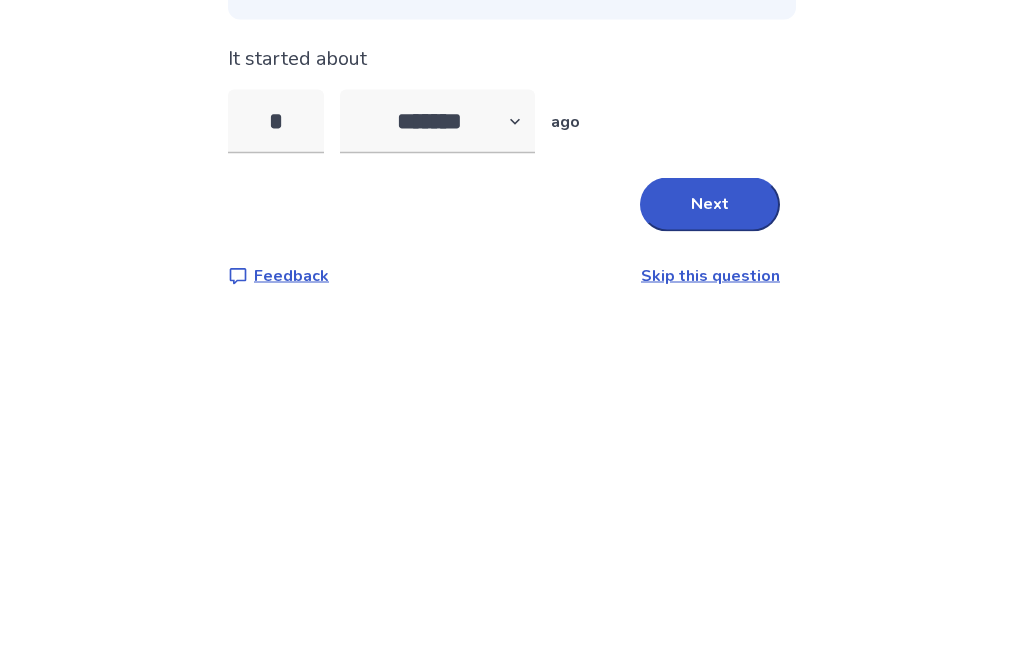 click on "*" at bounding box center [276, 392] 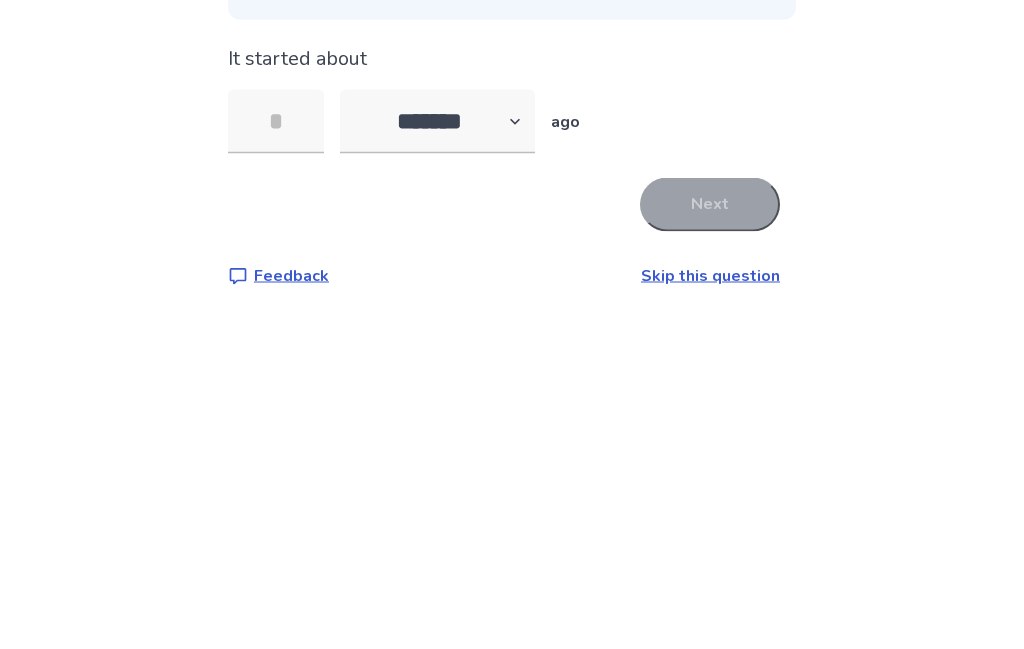 type on "*" 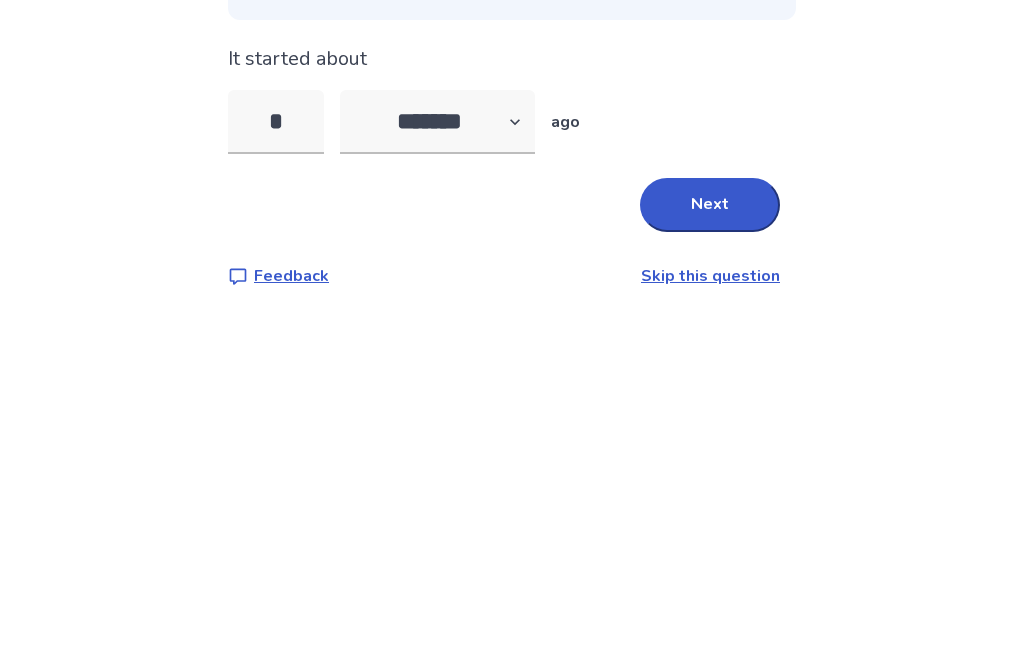 click on "Next" at bounding box center (710, 475) 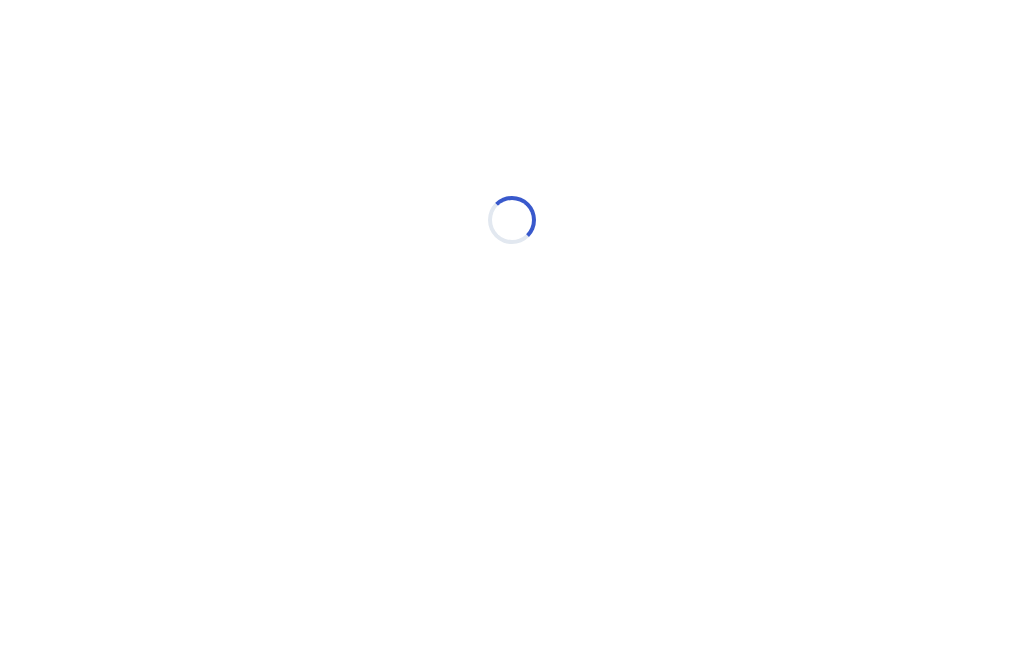 select on "*" 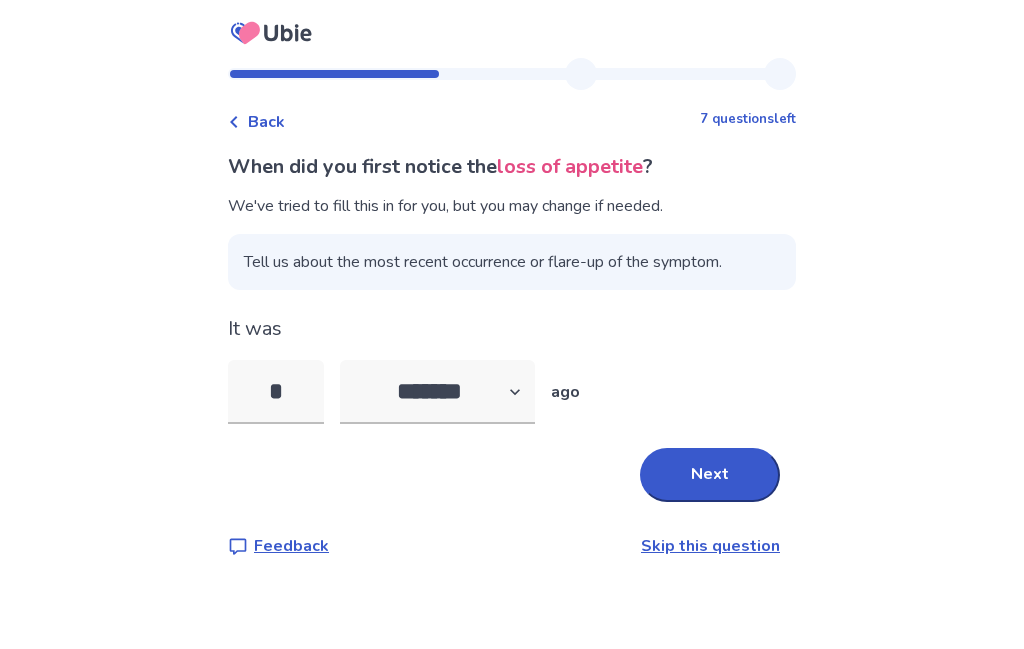 click on "*" at bounding box center [276, 392] 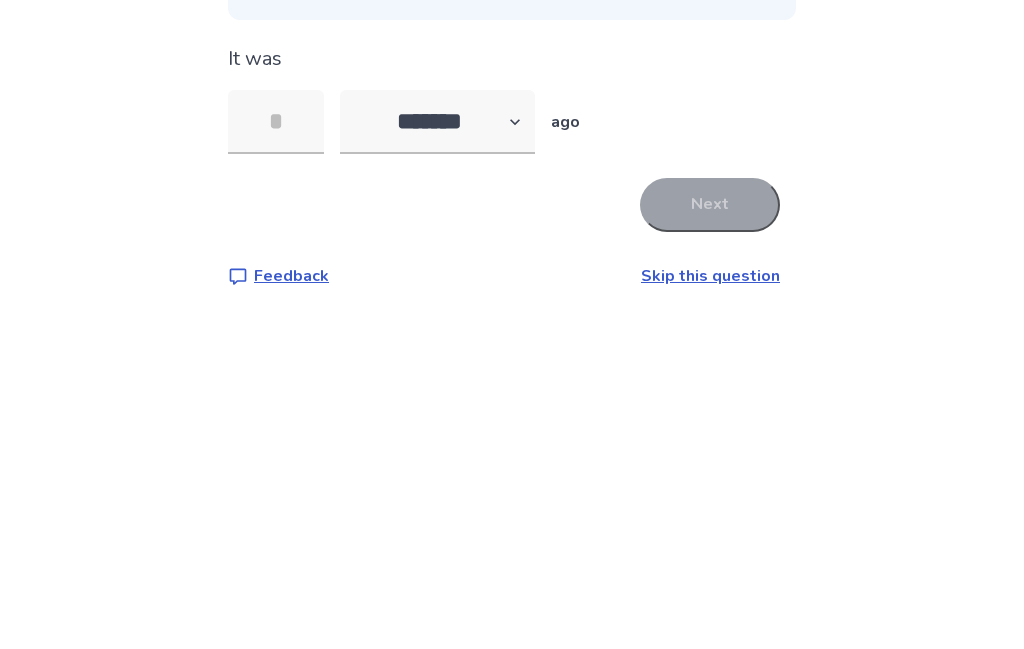 type on "*" 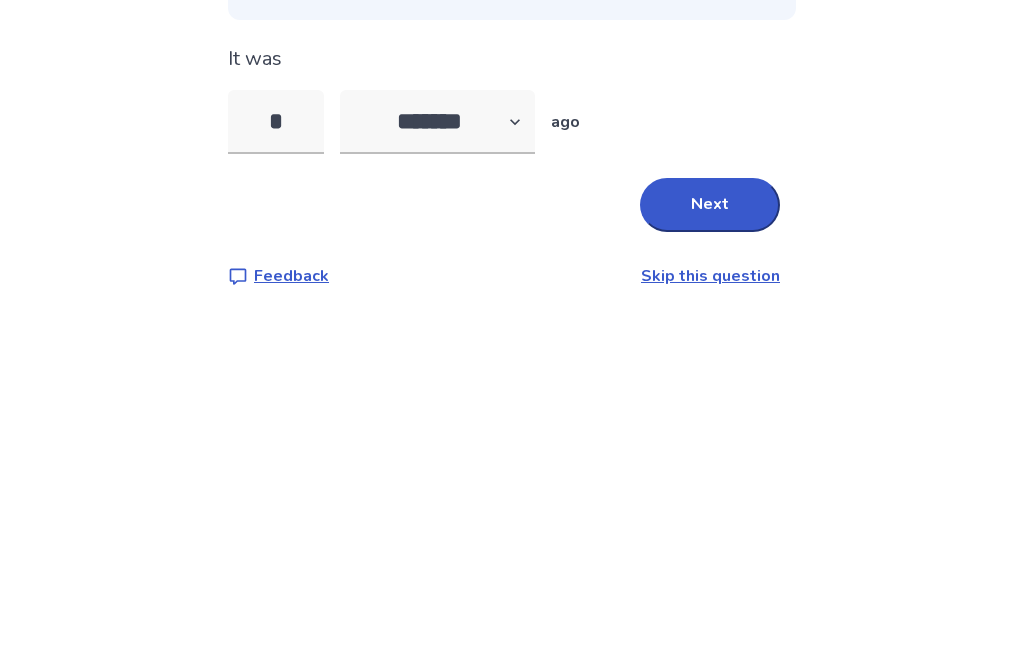 click on "Next" at bounding box center [710, 475] 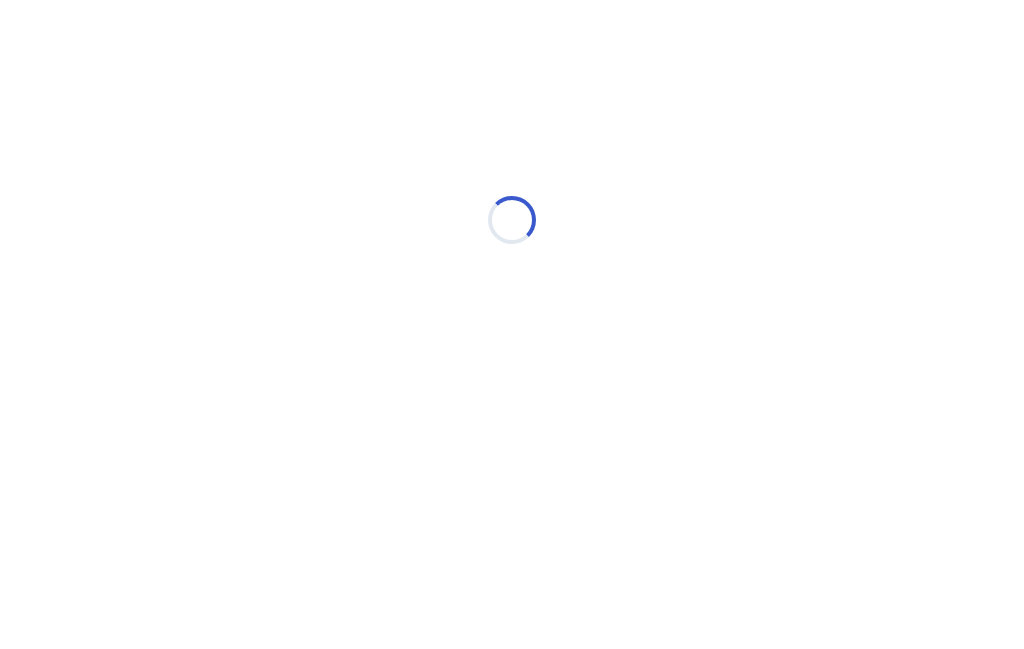 select on "*" 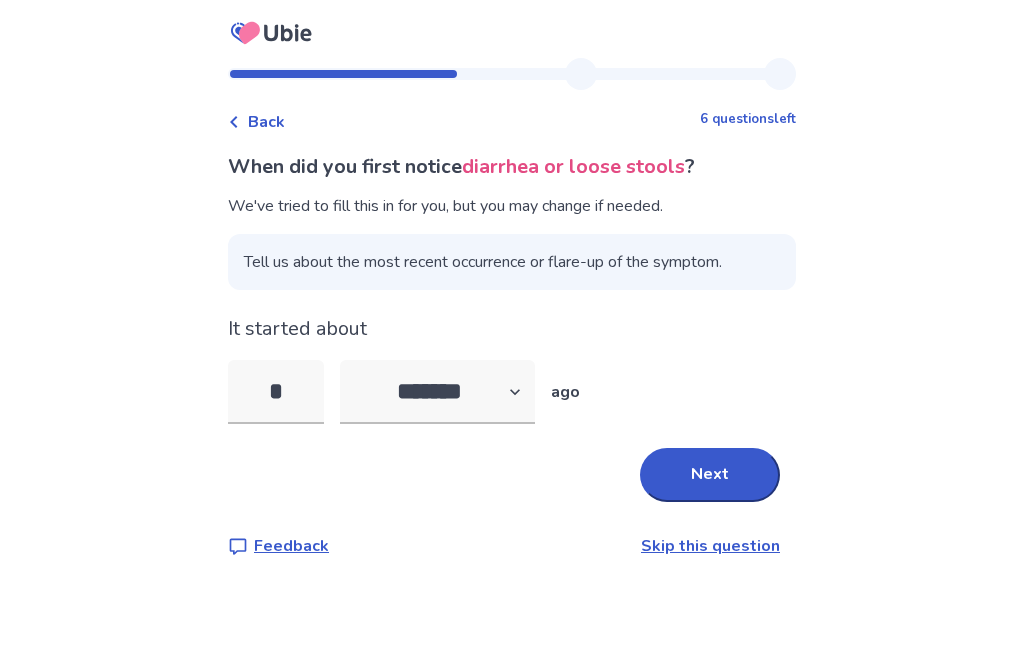 click on "*" at bounding box center [276, 392] 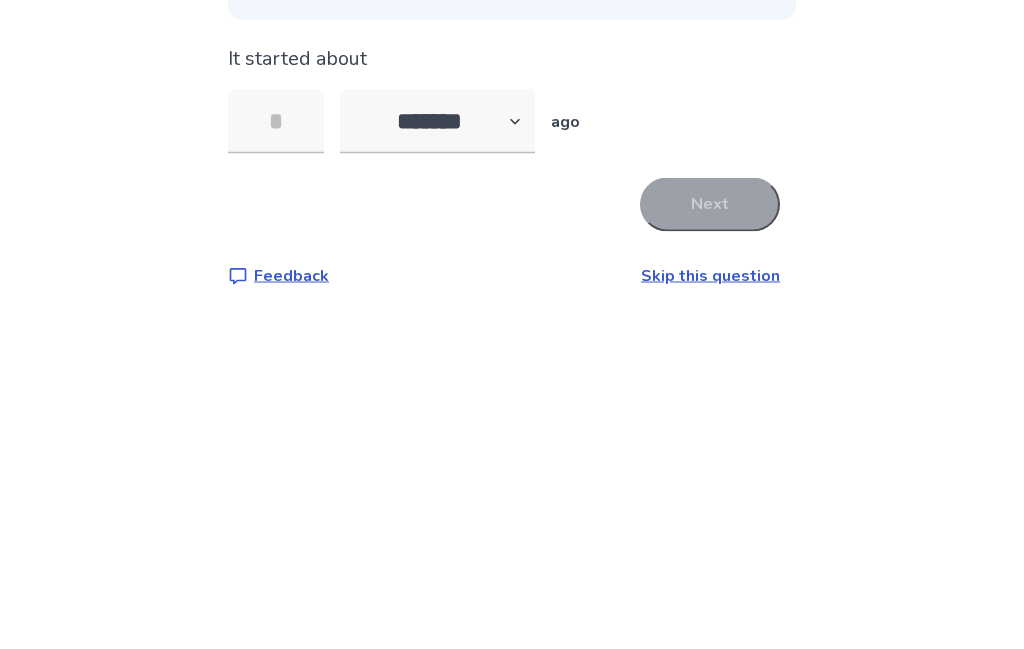 type on "*" 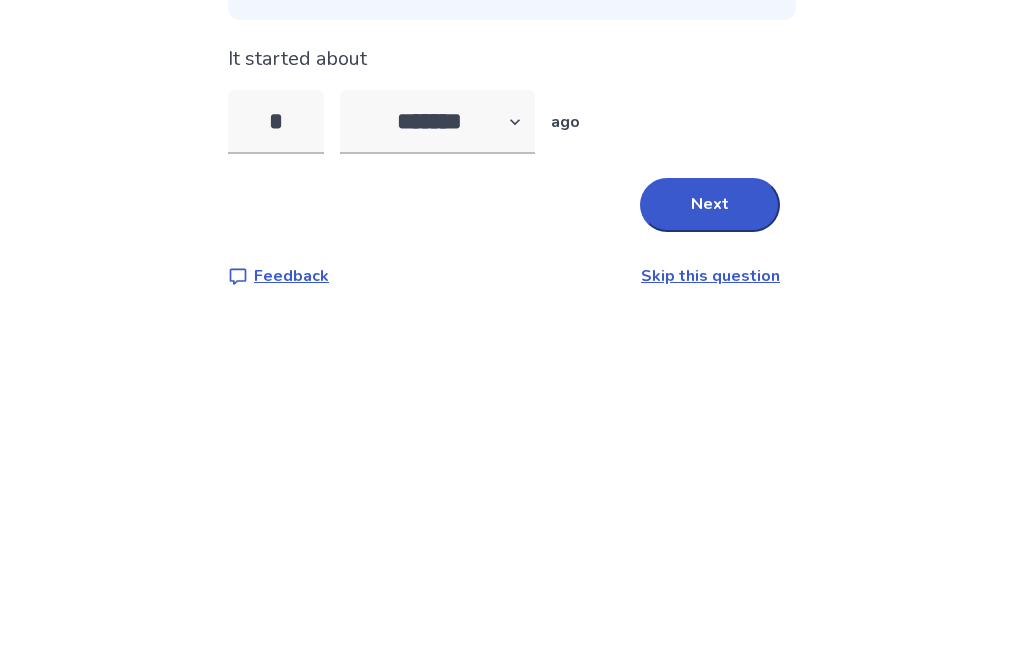 click on "Next" at bounding box center [710, 475] 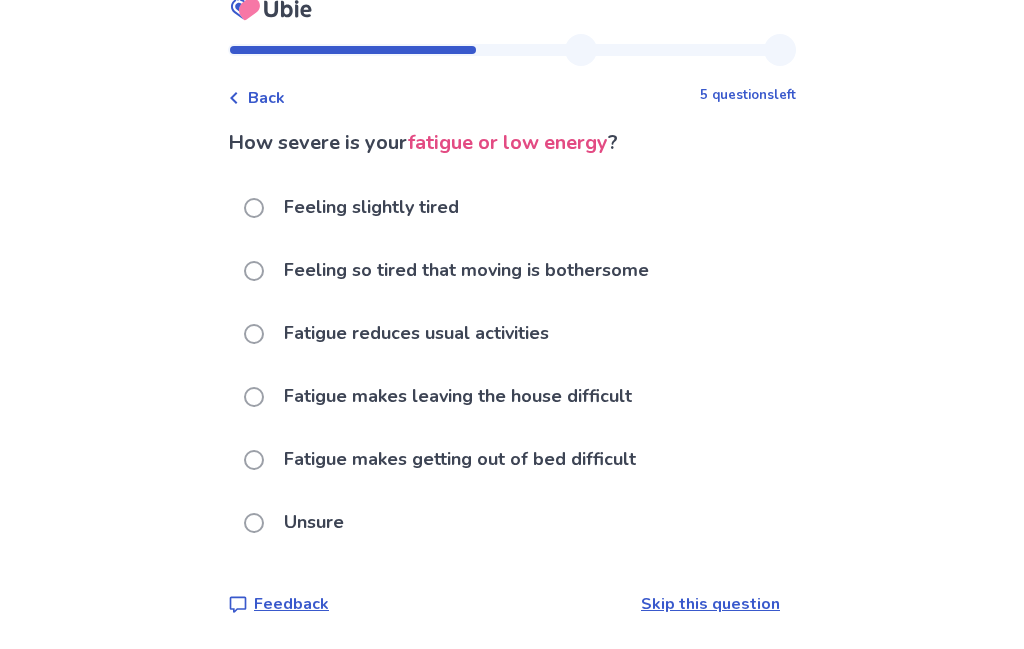 scroll, scrollTop: 55, scrollLeft: 0, axis: vertical 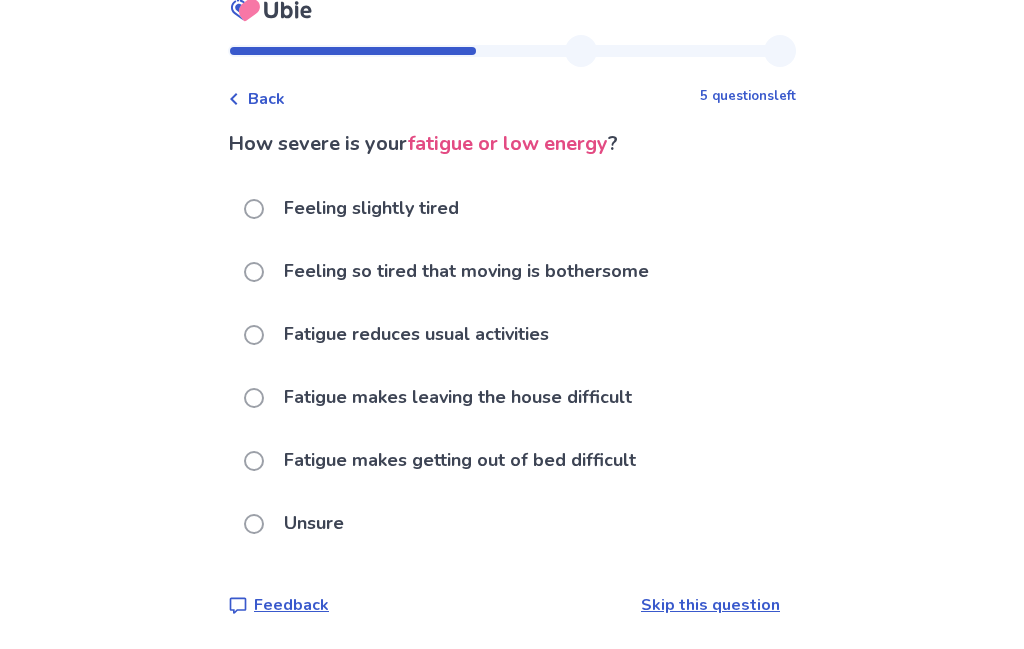 click on "Feeling so tired that moving is bothersome" at bounding box center (466, 271) 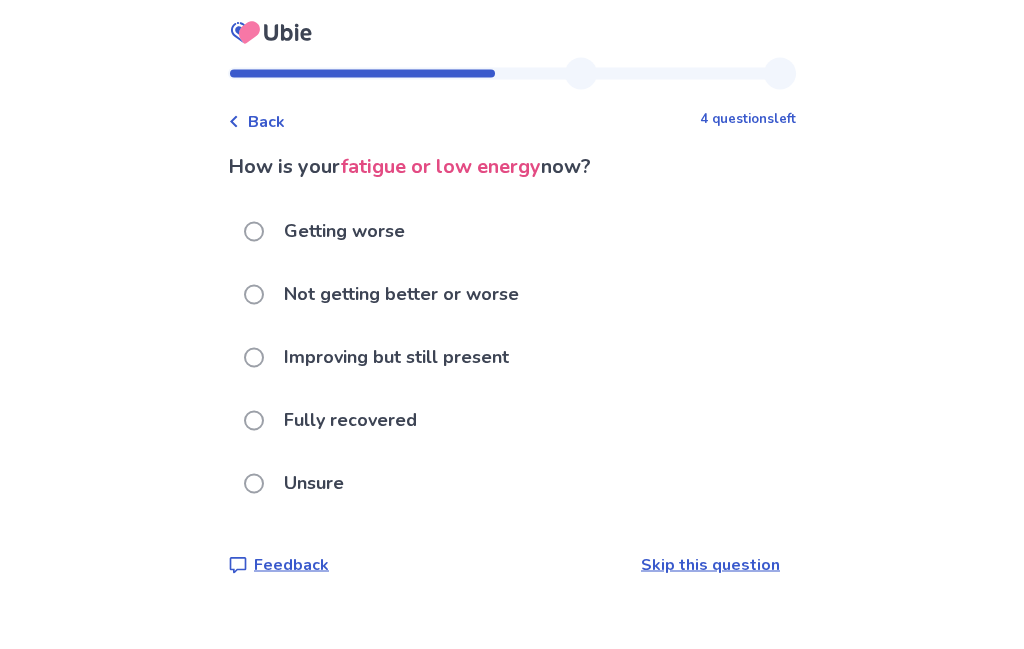 scroll, scrollTop: 74, scrollLeft: 0, axis: vertical 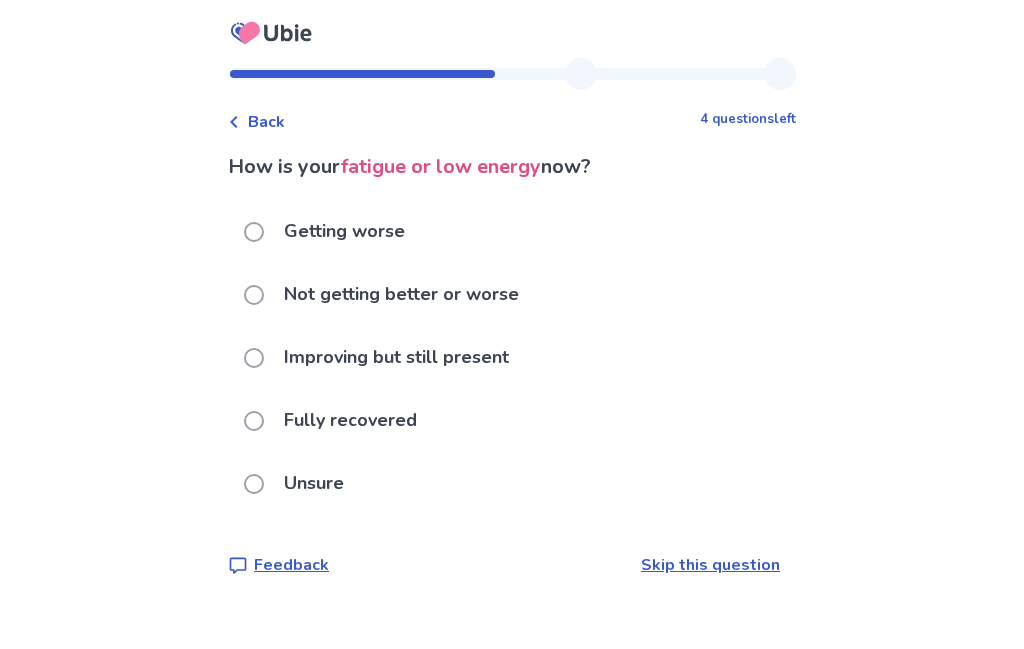 click at bounding box center [254, 232] 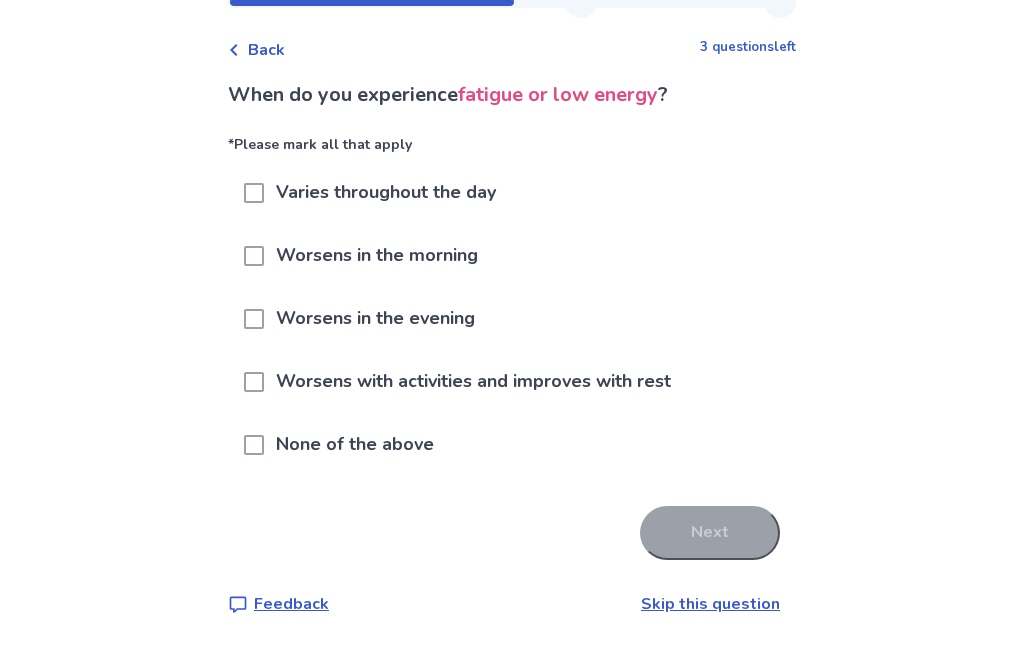scroll, scrollTop: 74, scrollLeft: 0, axis: vertical 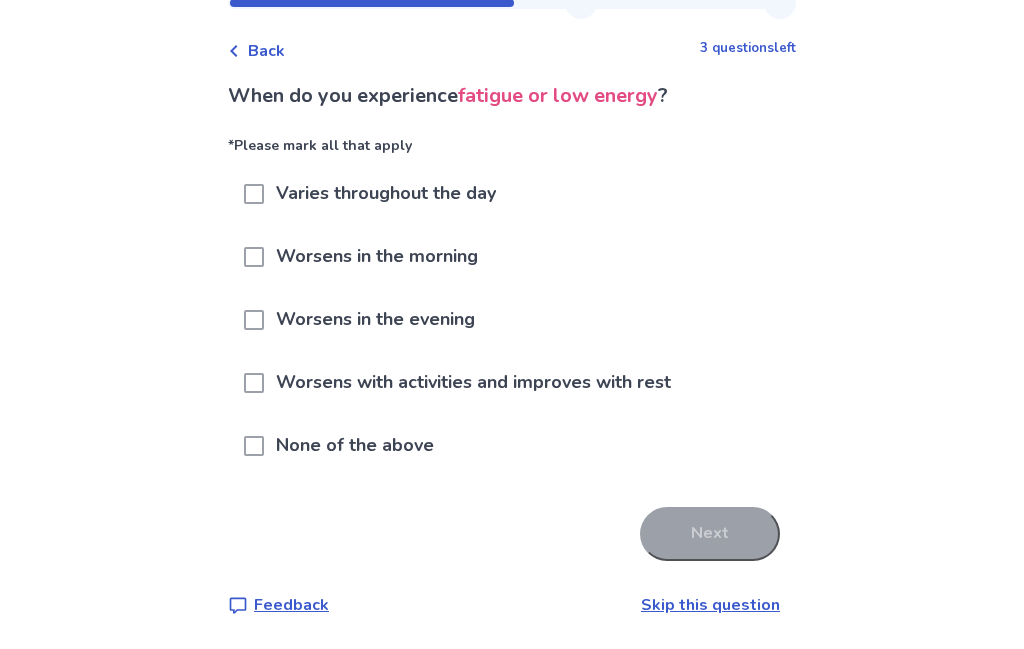 click at bounding box center (254, 194) 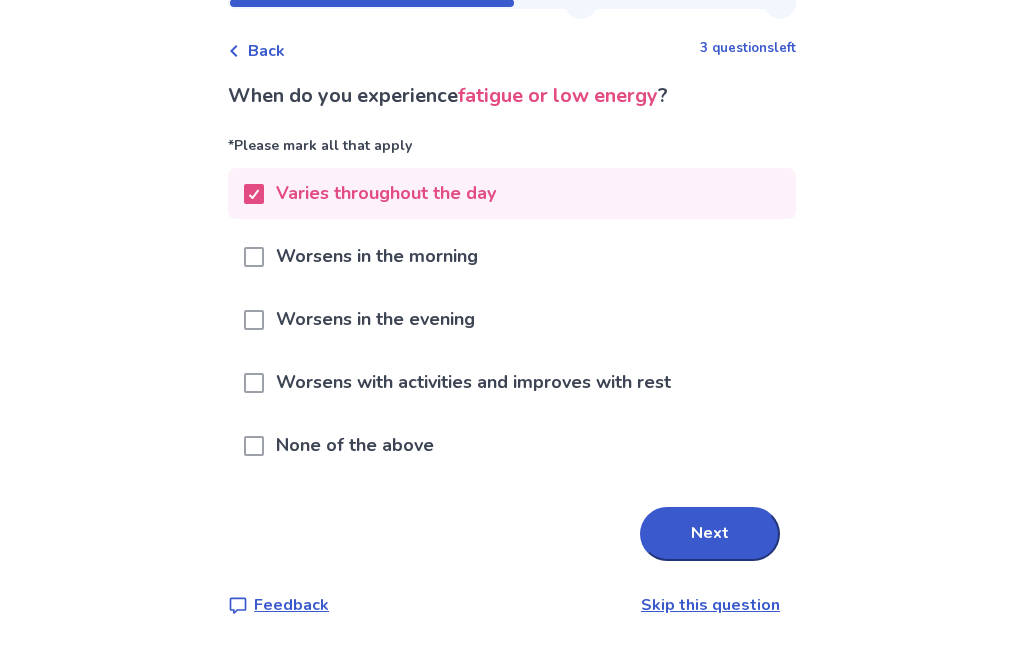 click at bounding box center (254, 320) 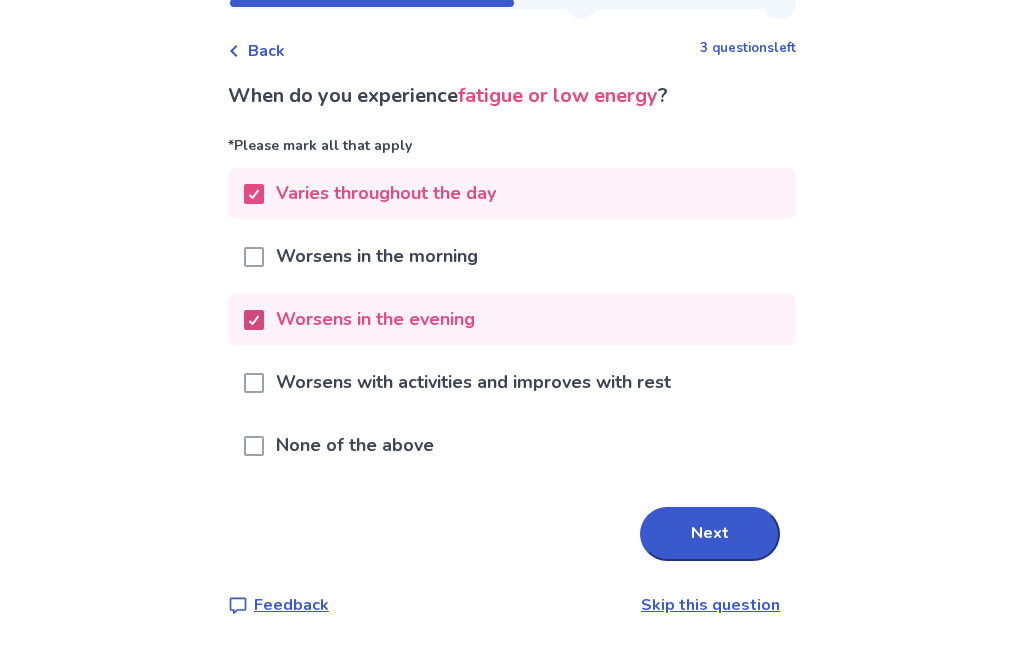click on "Next" at bounding box center [710, 534] 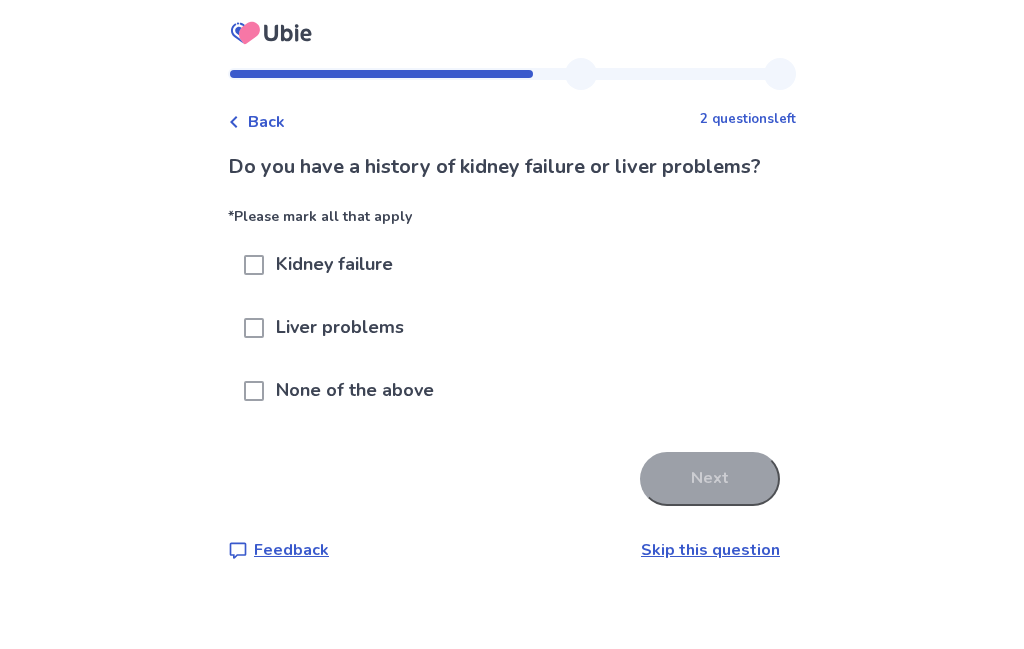click at bounding box center (254, 391) 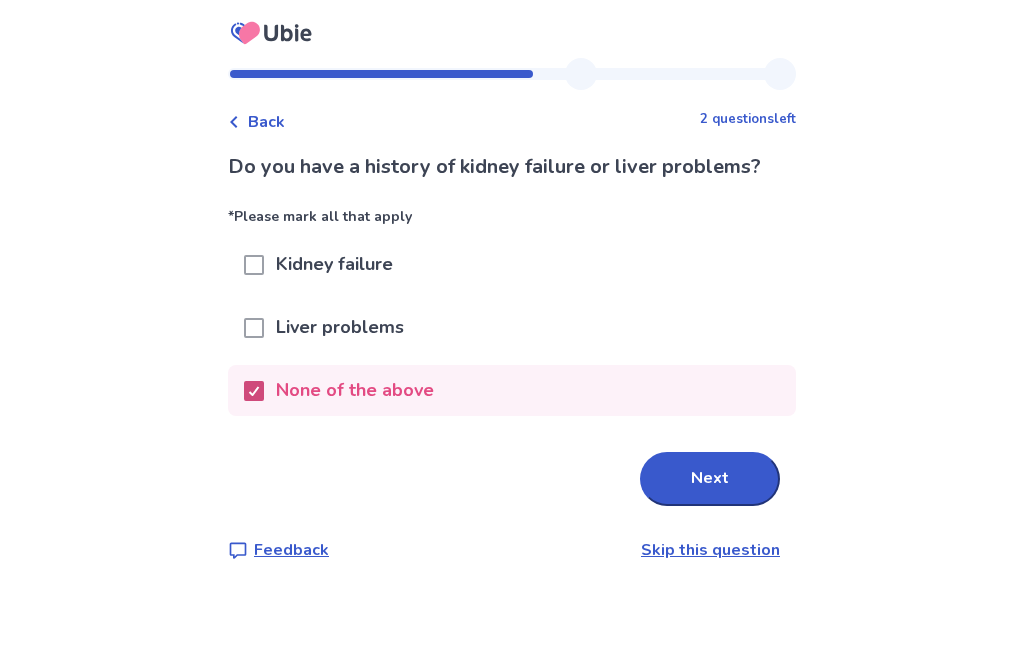 click on "Next" at bounding box center [710, 479] 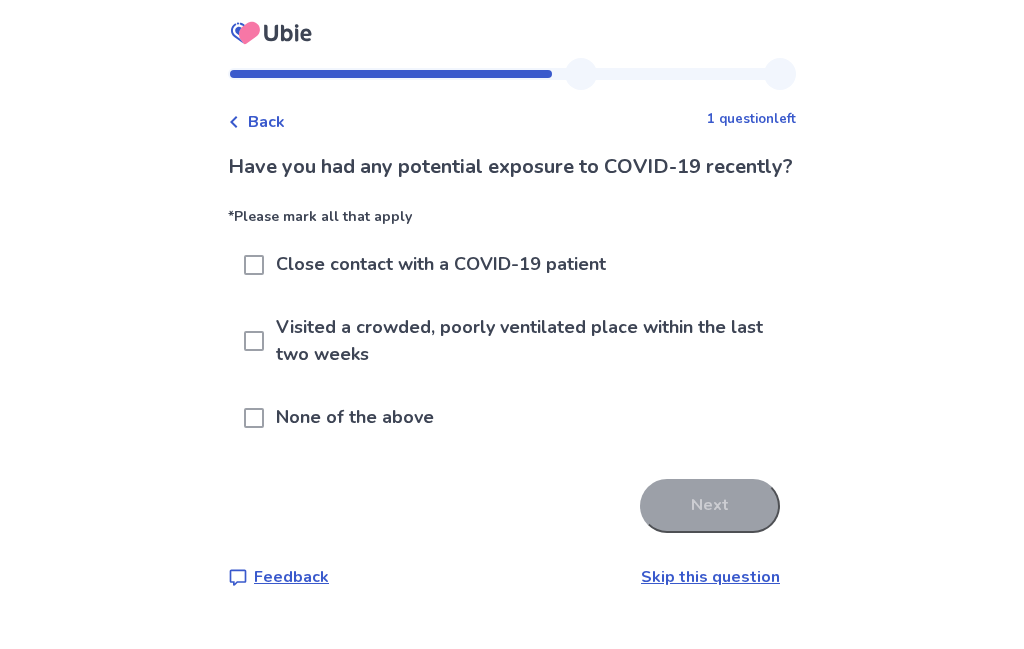 click at bounding box center [254, 418] 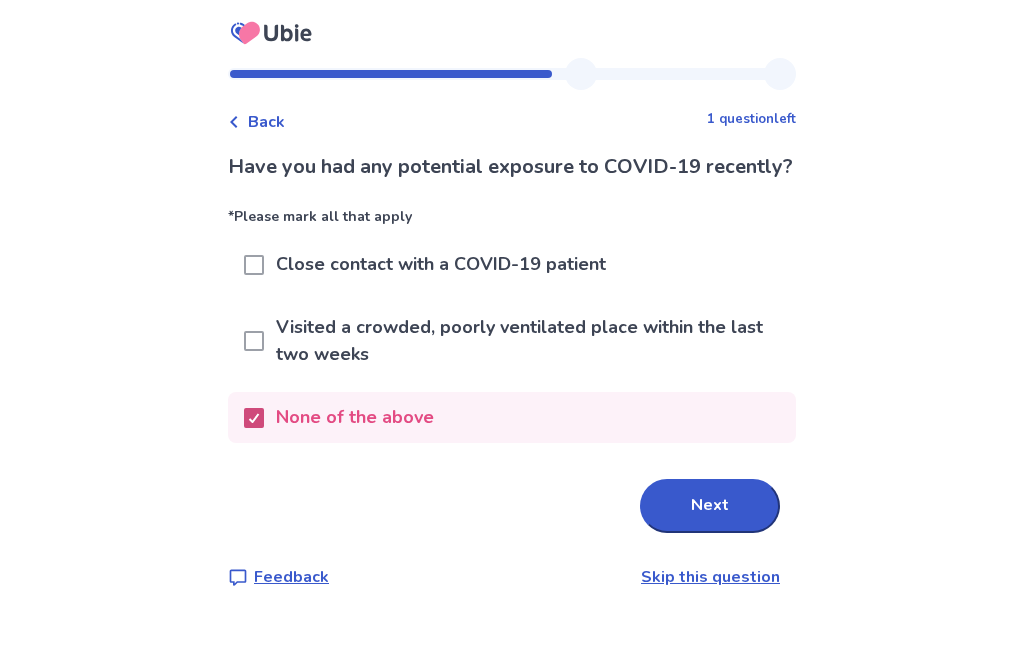 click on "Next" at bounding box center [710, 506] 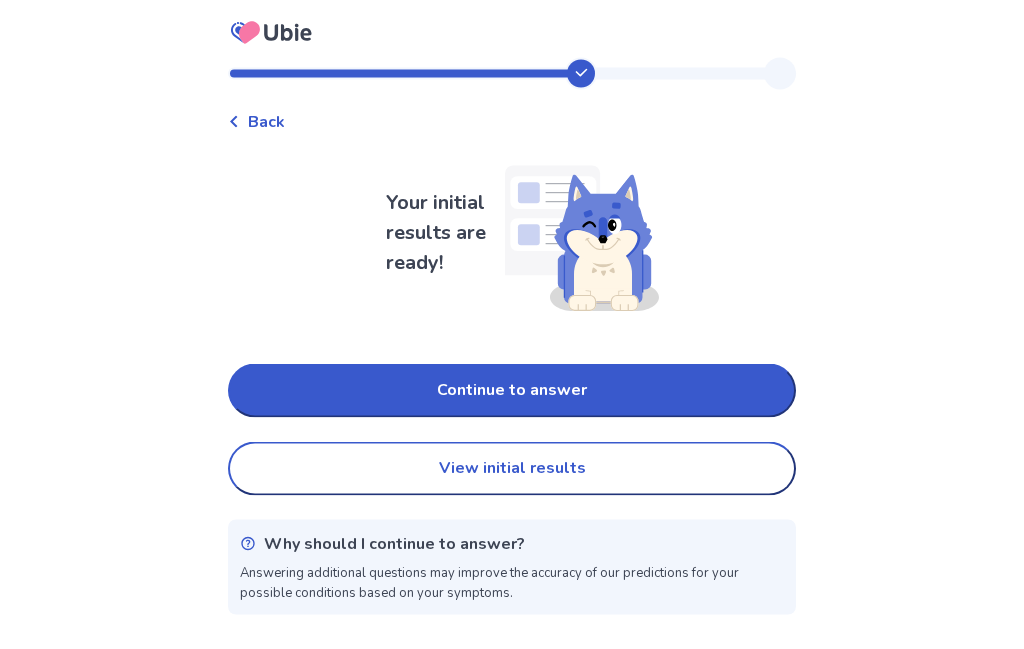 scroll, scrollTop: 67, scrollLeft: 0, axis: vertical 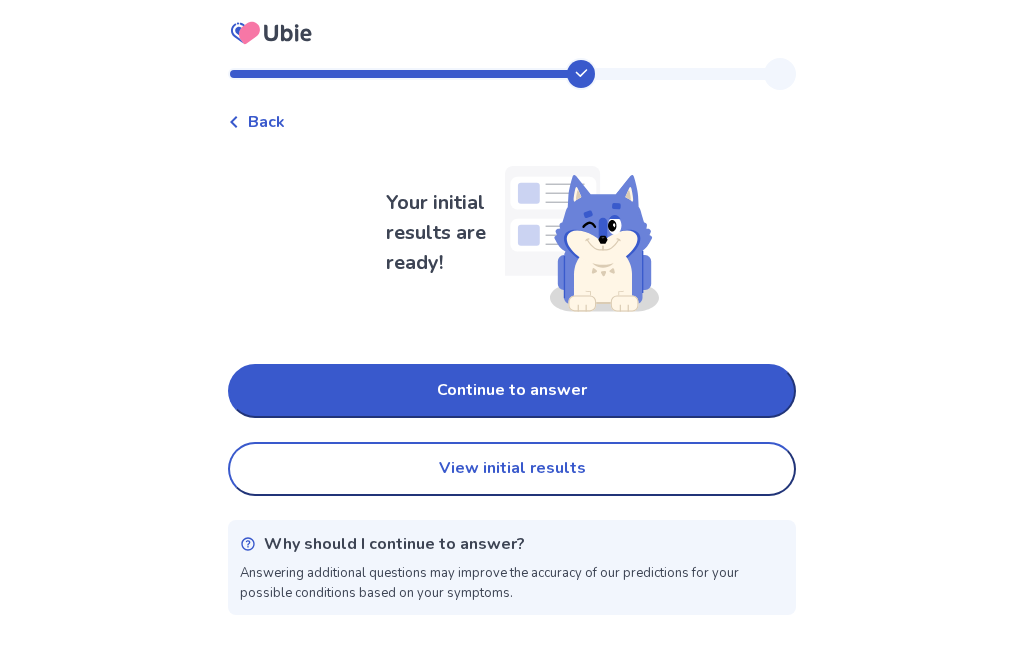 click on "View initial results" at bounding box center [512, 469] 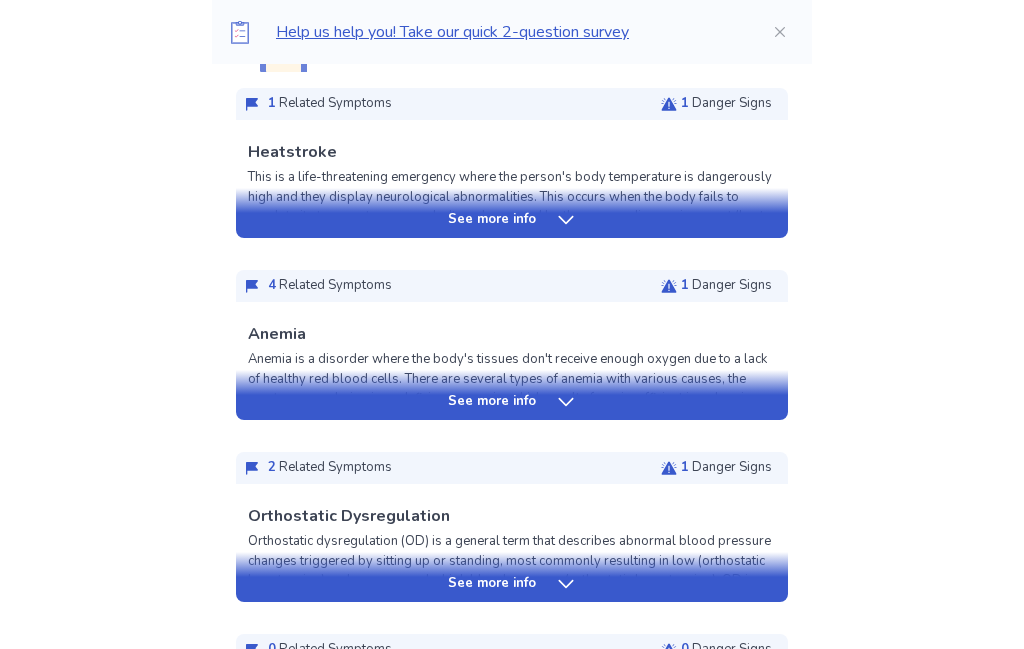 scroll, scrollTop: 474, scrollLeft: 0, axis: vertical 